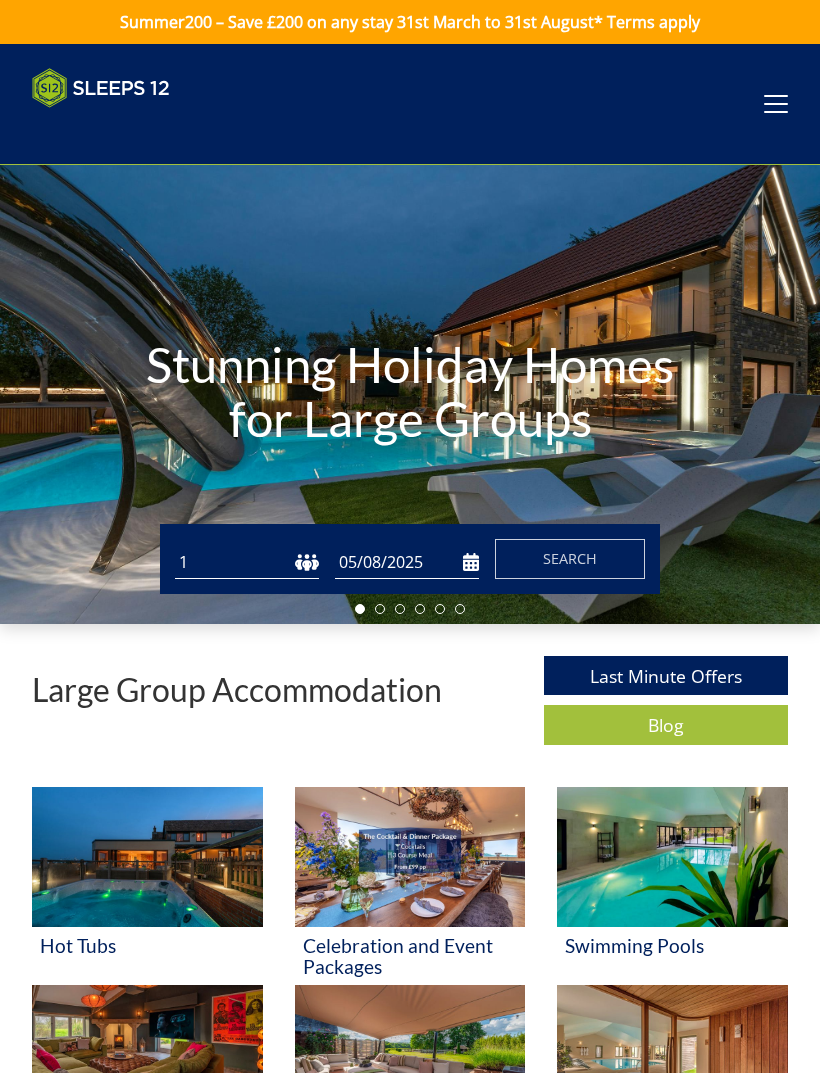 scroll, scrollTop: 0, scrollLeft: 0, axis: both 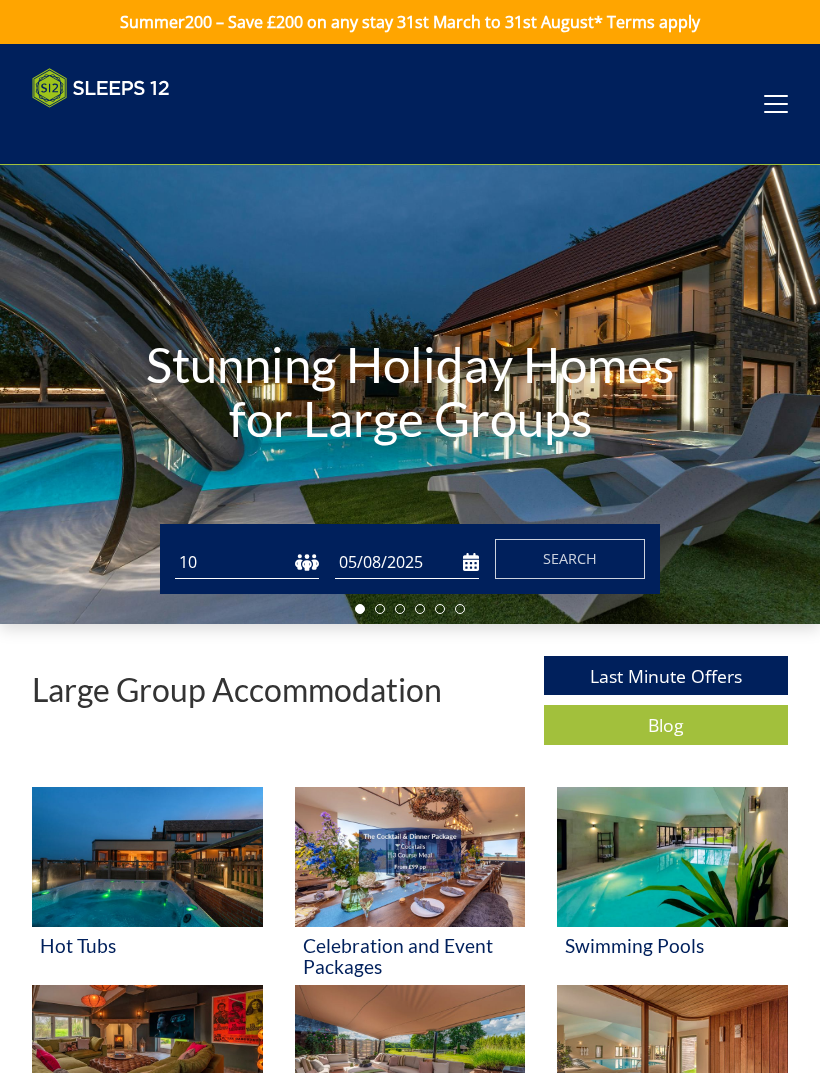click on "05/08/2025" at bounding box center (407, 562) 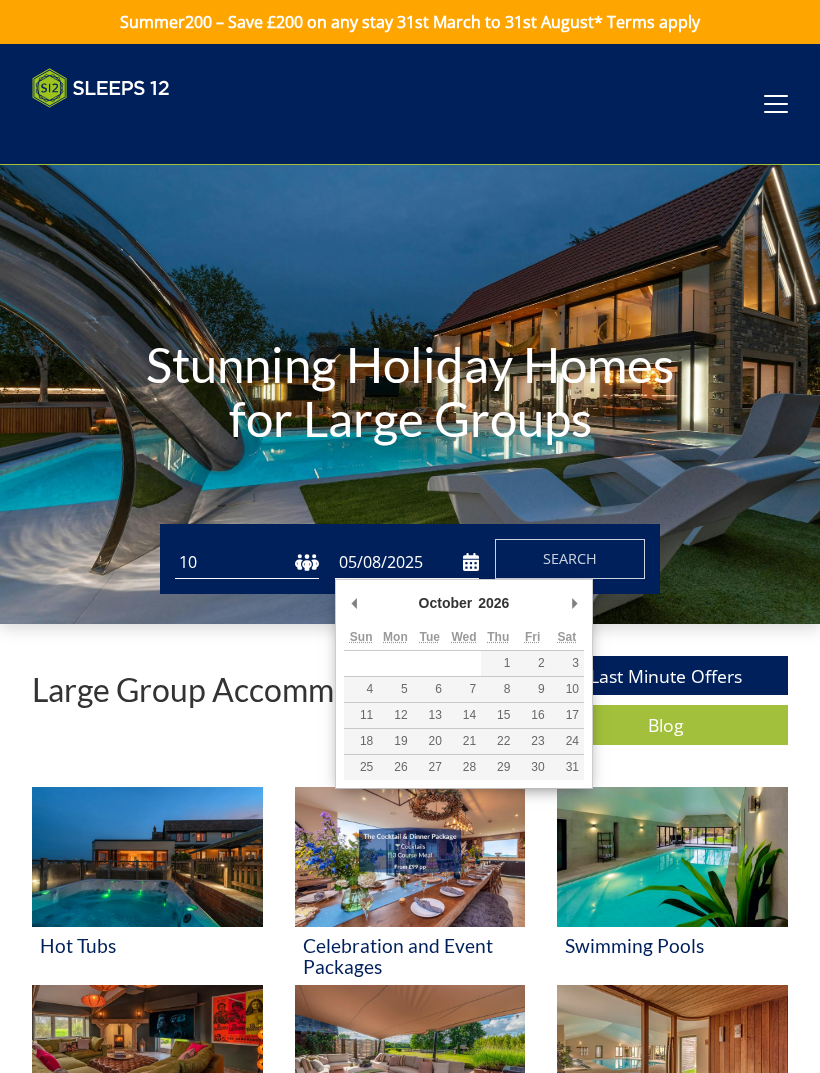 type on "02/10/2026" 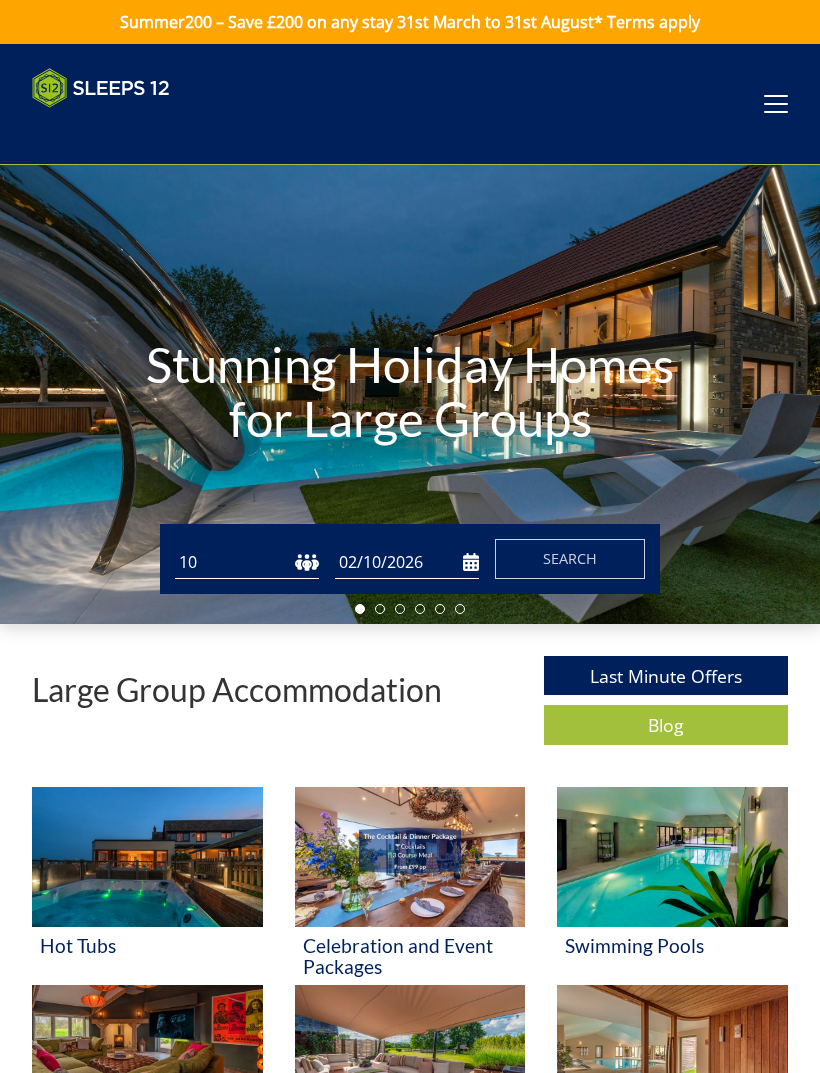 click on "Search" at bounding box center [570, 558] 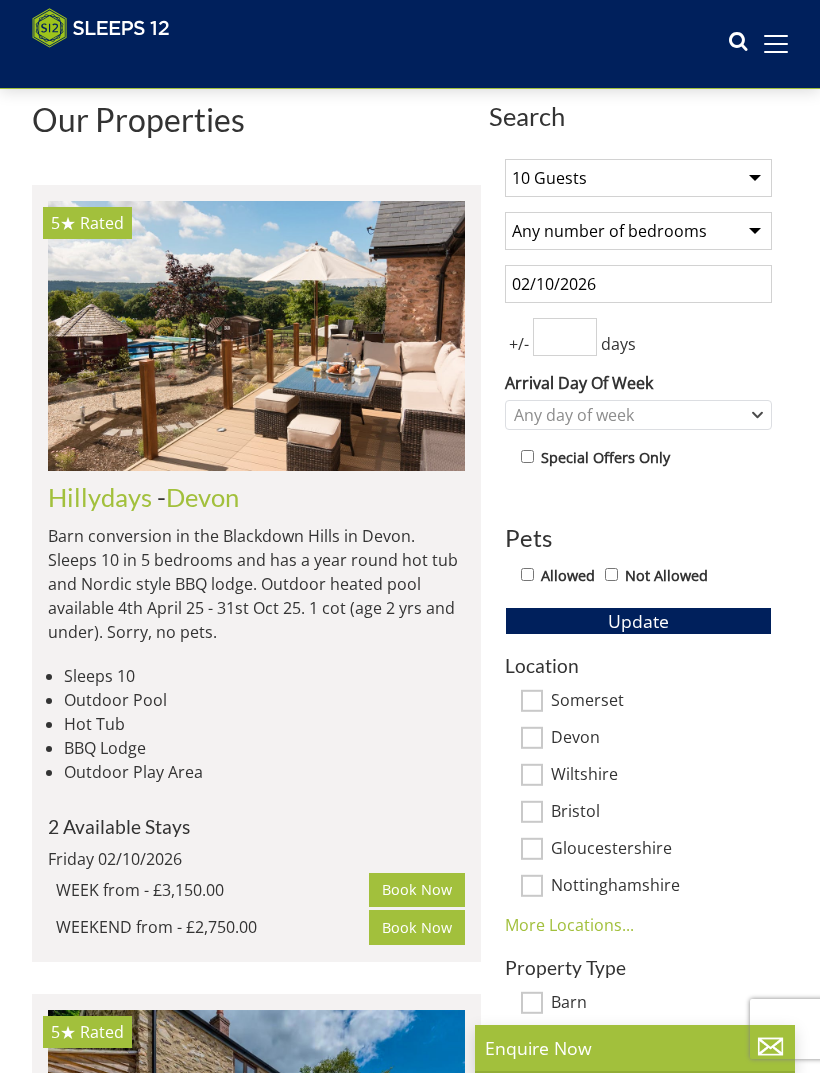 scroll, scrollTop: 504, scrollLeft: 0, axis: vertical 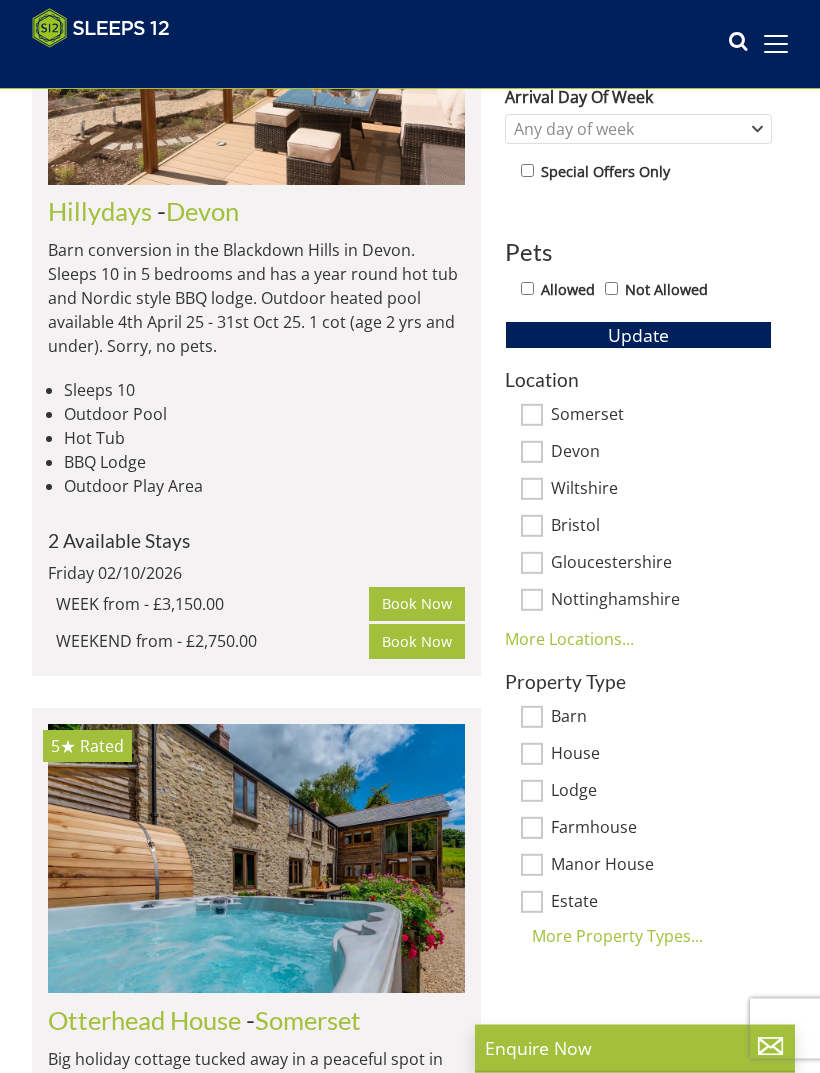 click on "Somerset" at bounding box center (661, 417) 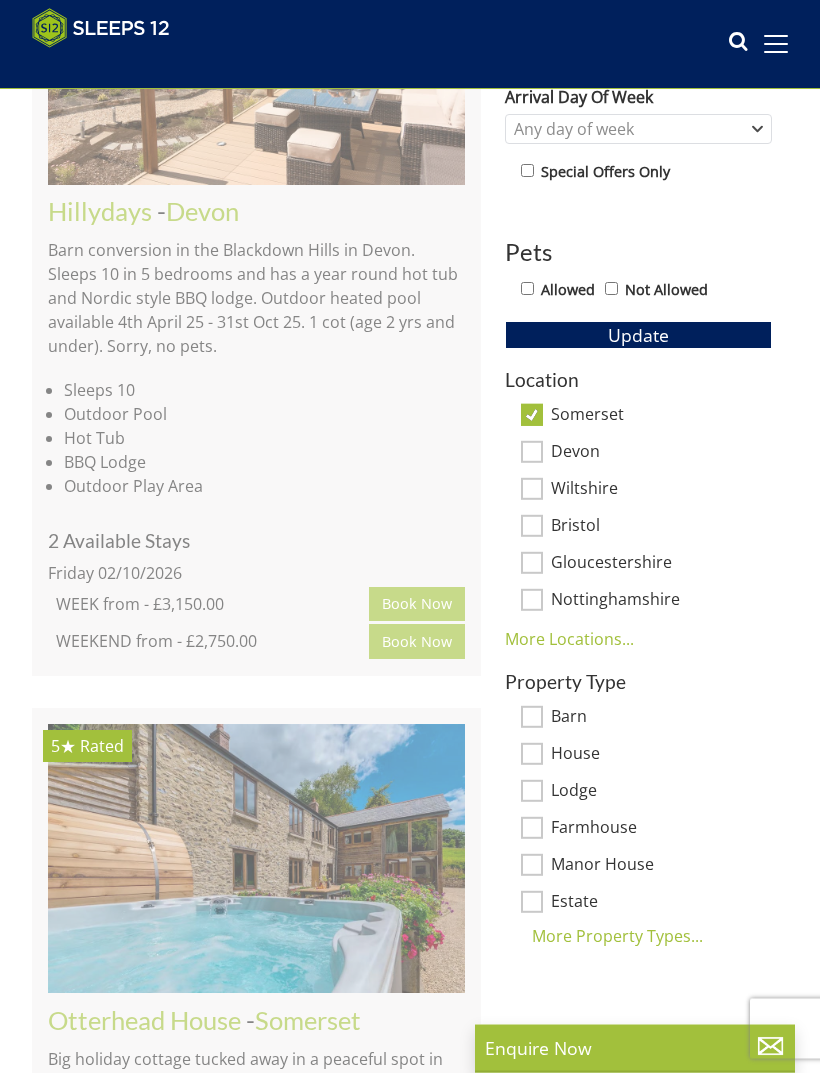 scroll, scrollTop: 792, scrollLeft: 0, axis: vertical 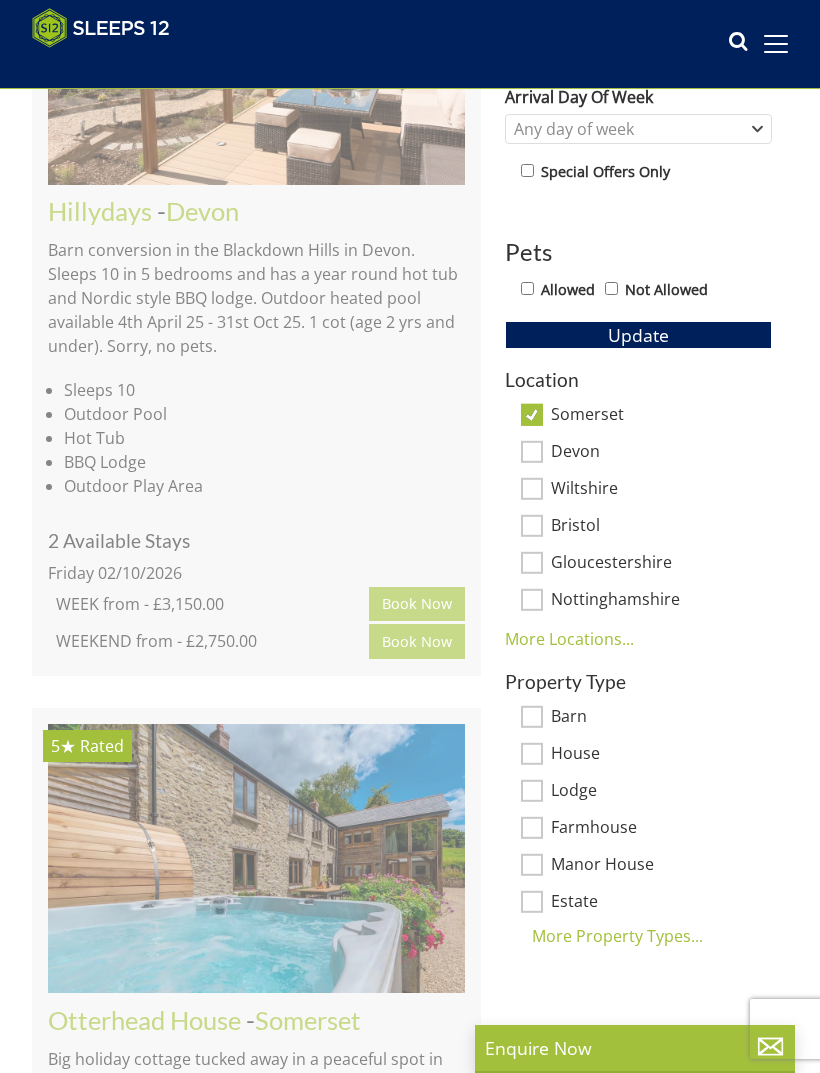 click on "Bristol" at bounding box center [661, 527] 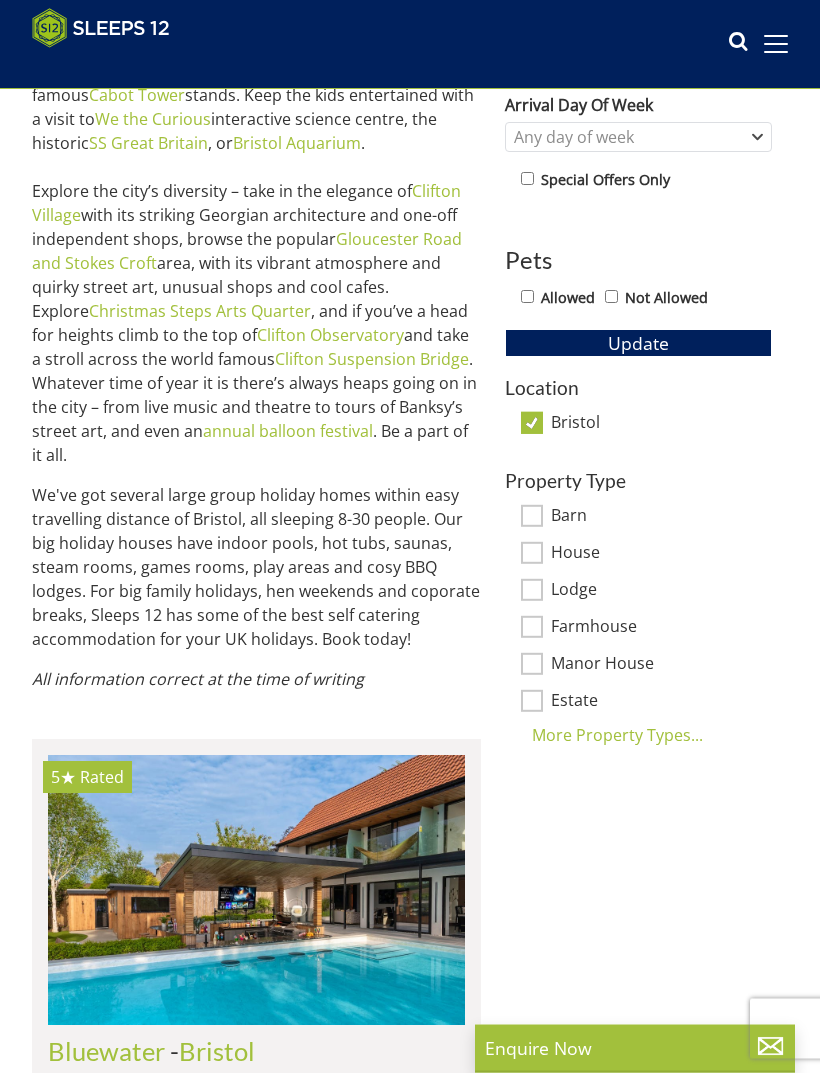 scroll, scrollTop: 784, scrollLeft: 0, axis: vertical 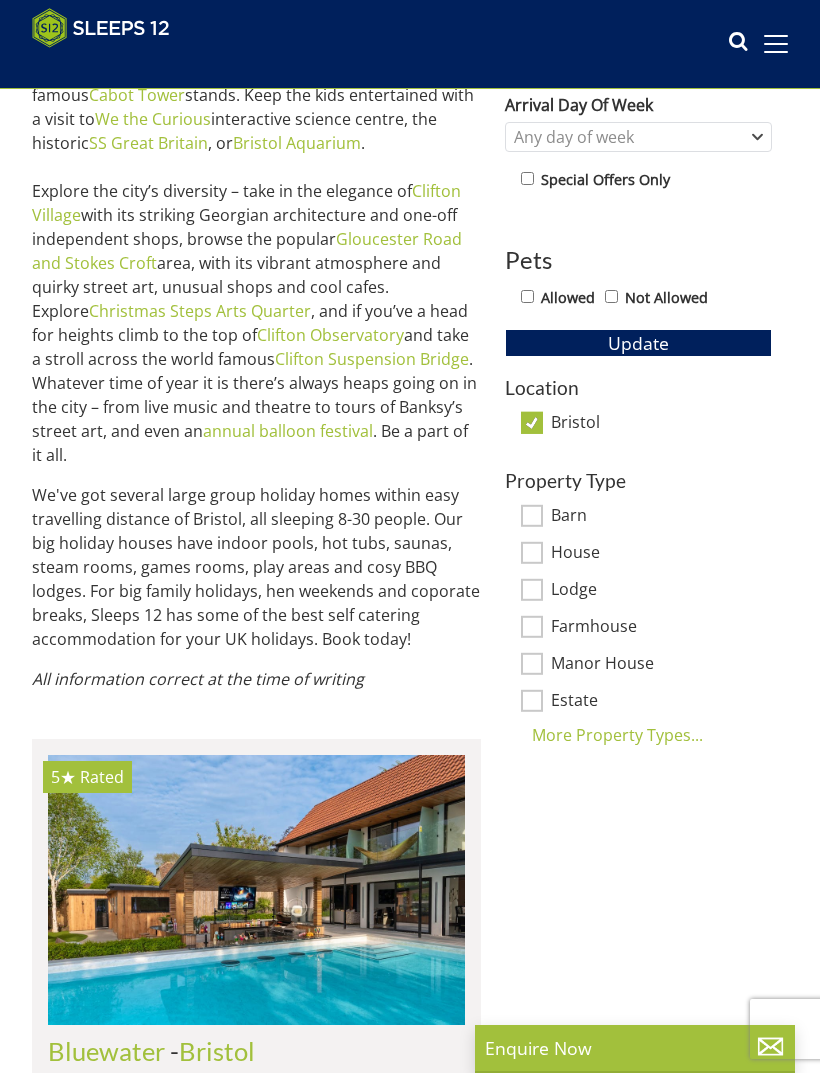 click on "Bristol" at bounding box center [532, 423] 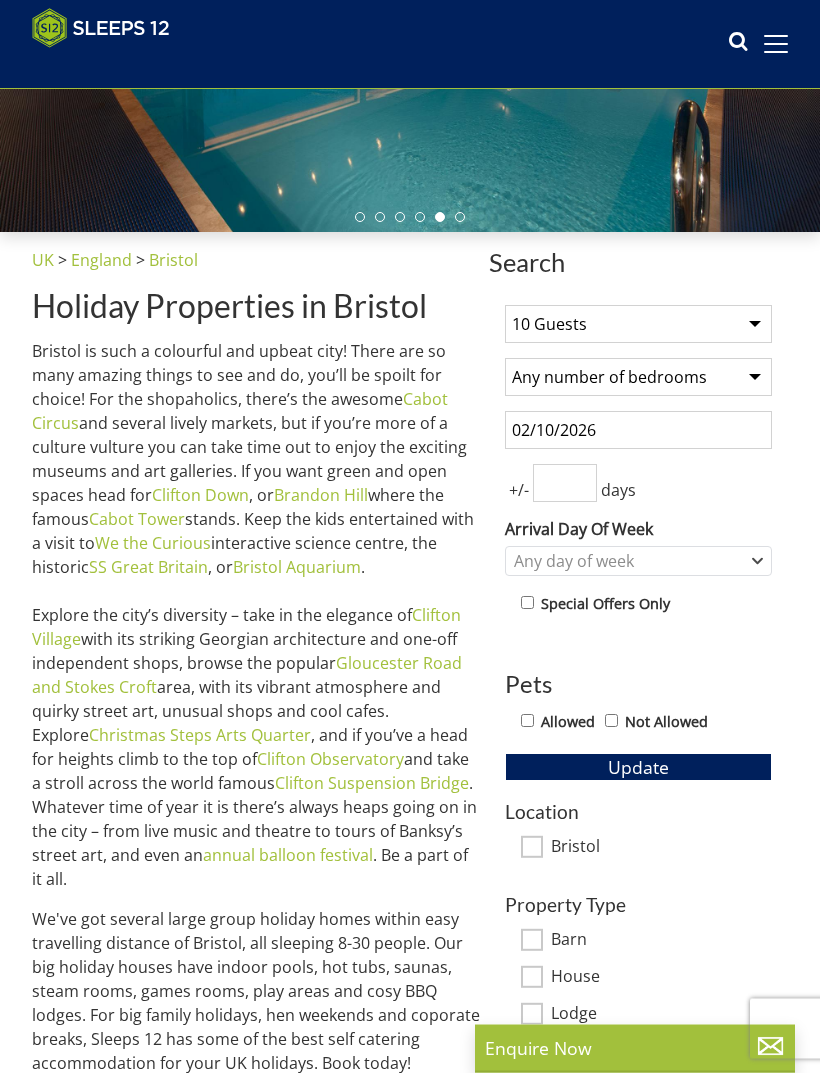 scroll, scrollTop: 358, scrollLeft: 0, axis: vertical 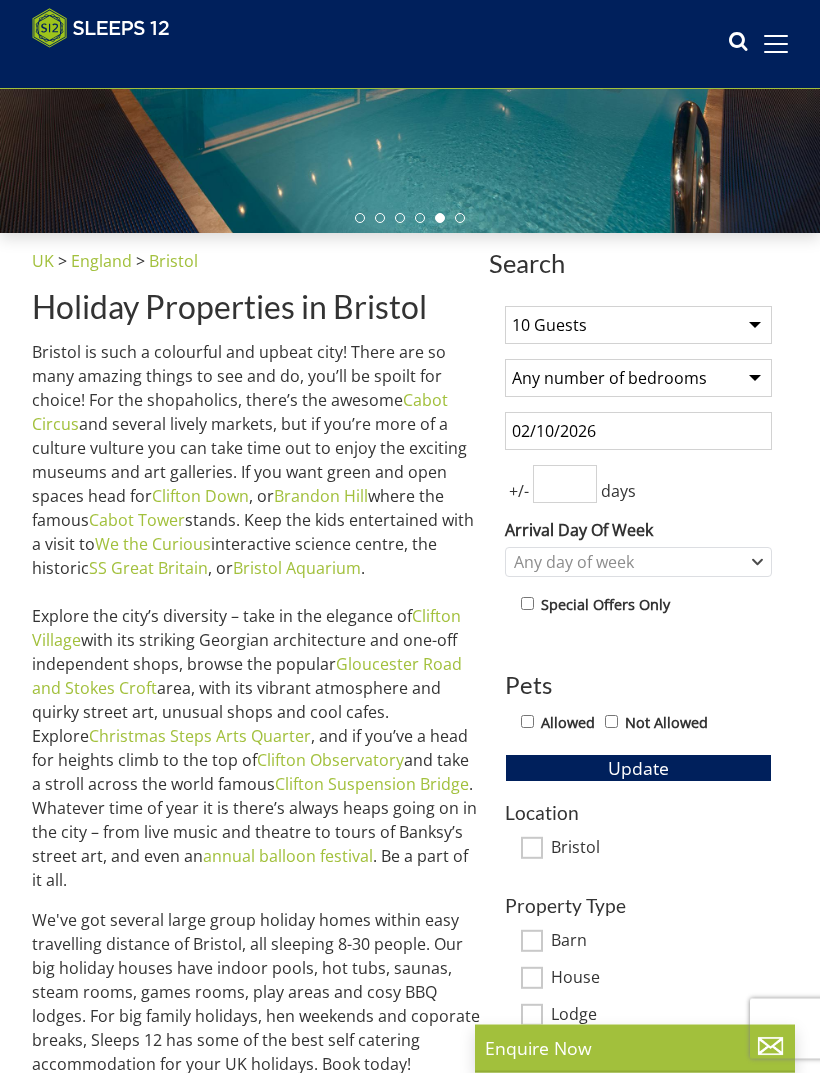 click on "England" at bounding box center [101, 262] 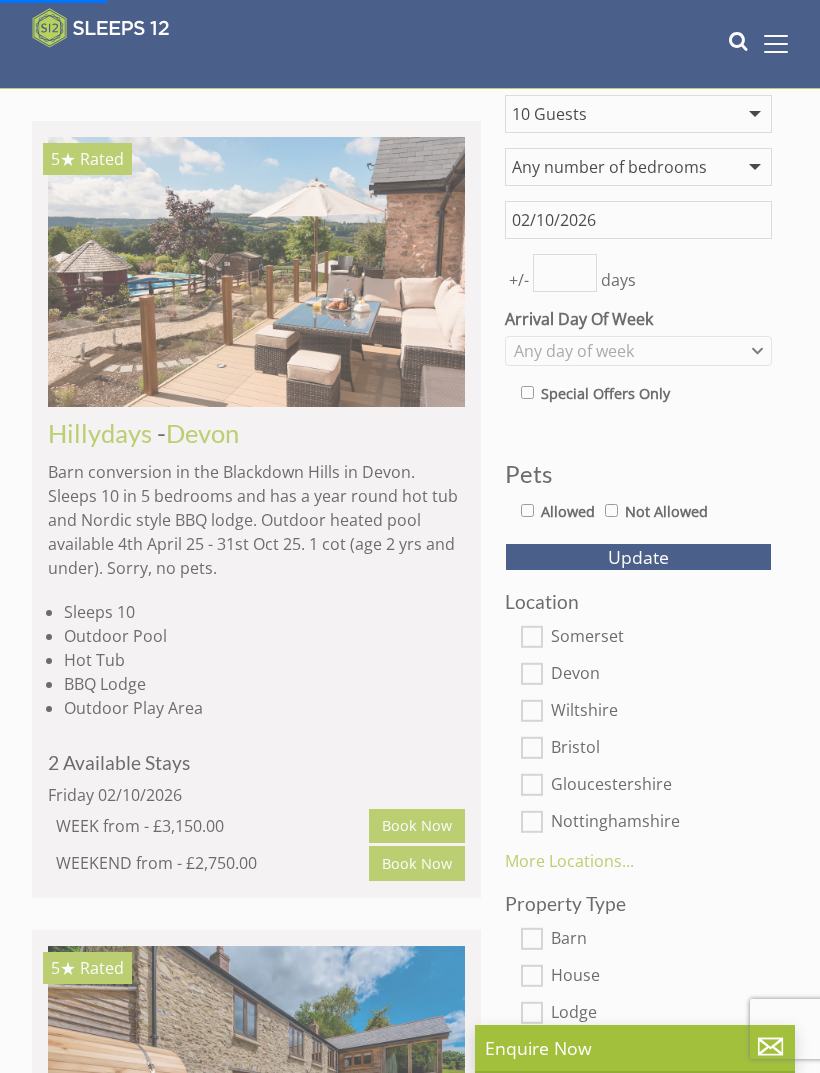 scroll, scrollTop: 0, scrollLeft: 0, axis: both 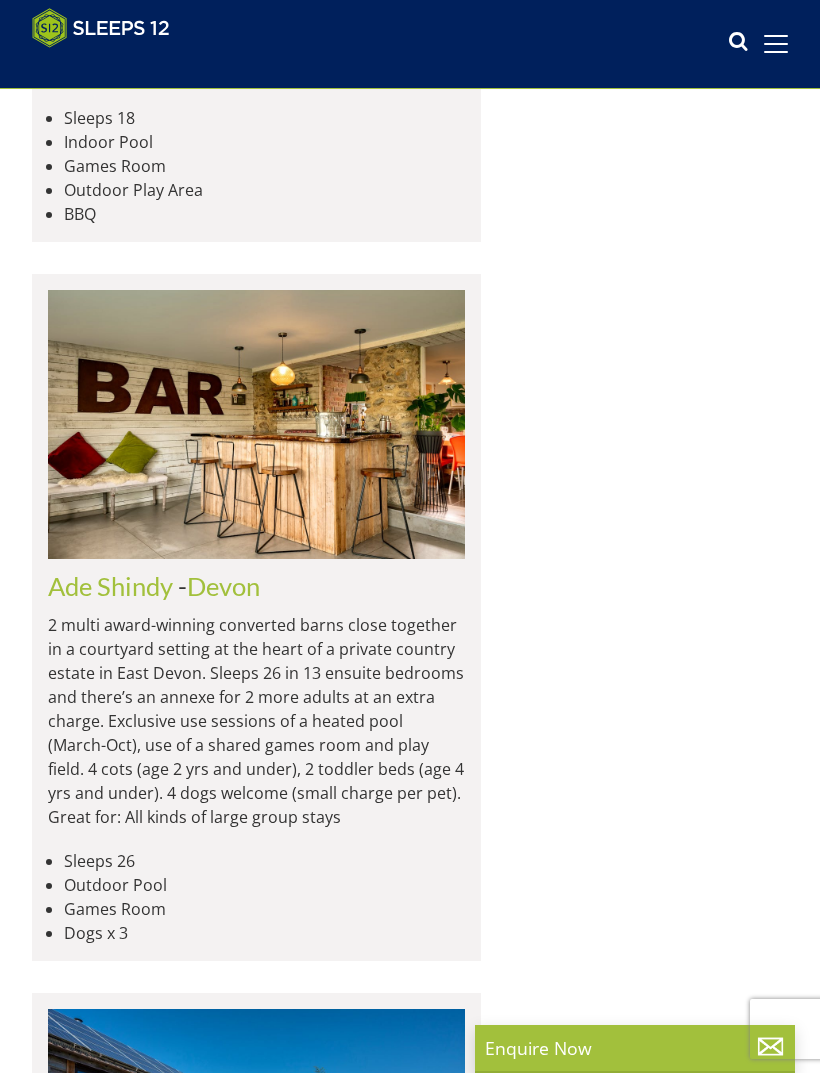 click at bounding box center (256, -184) 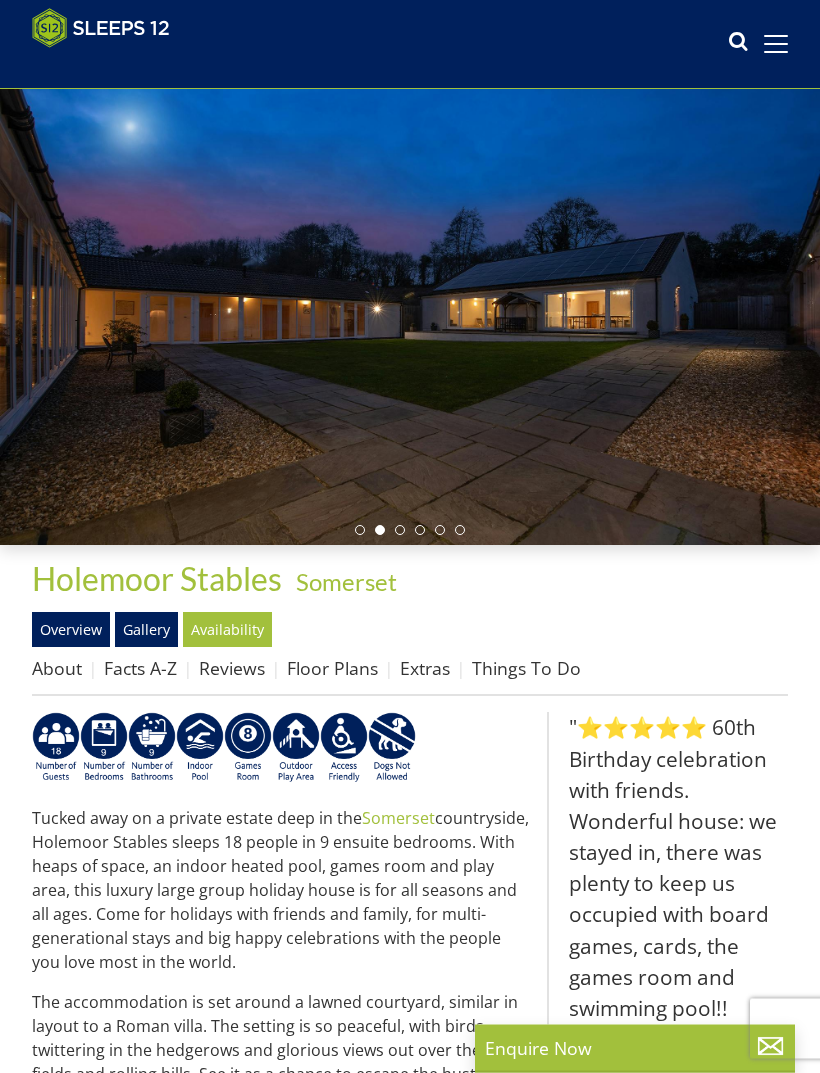 scroll, scrollTop: 0, scrollLeft: 0, axis: both 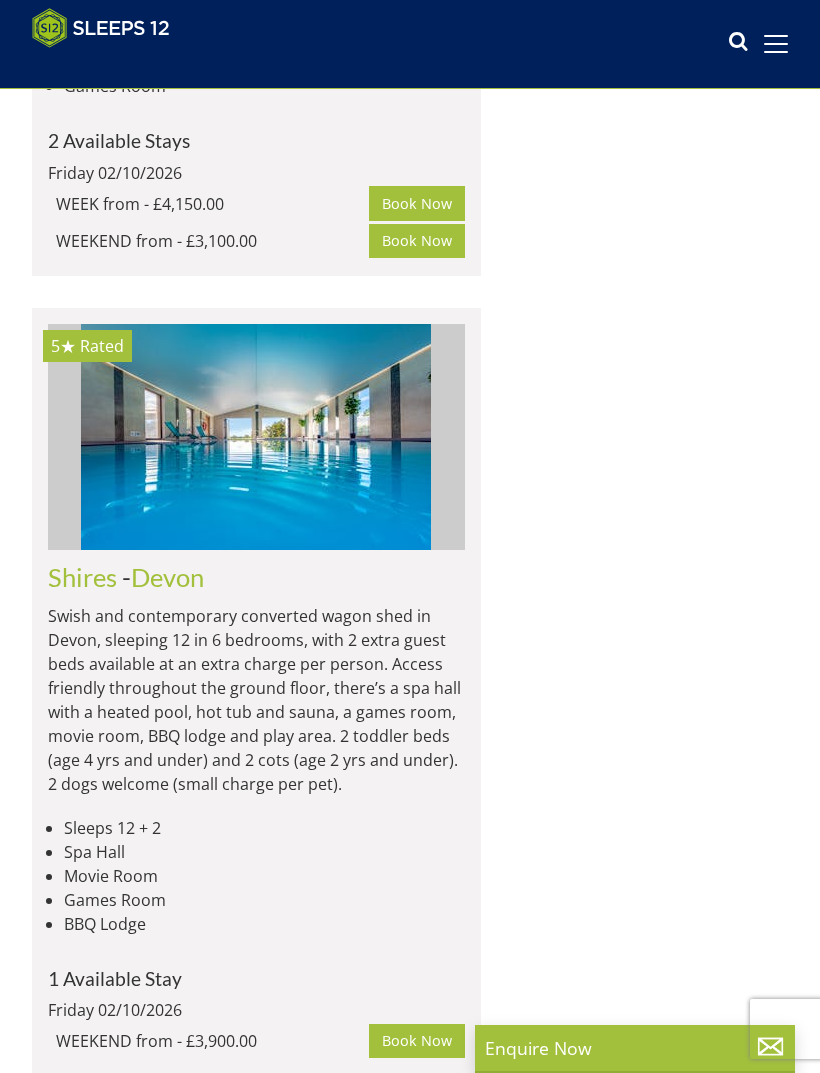 click at bounding box center [256, -1930] 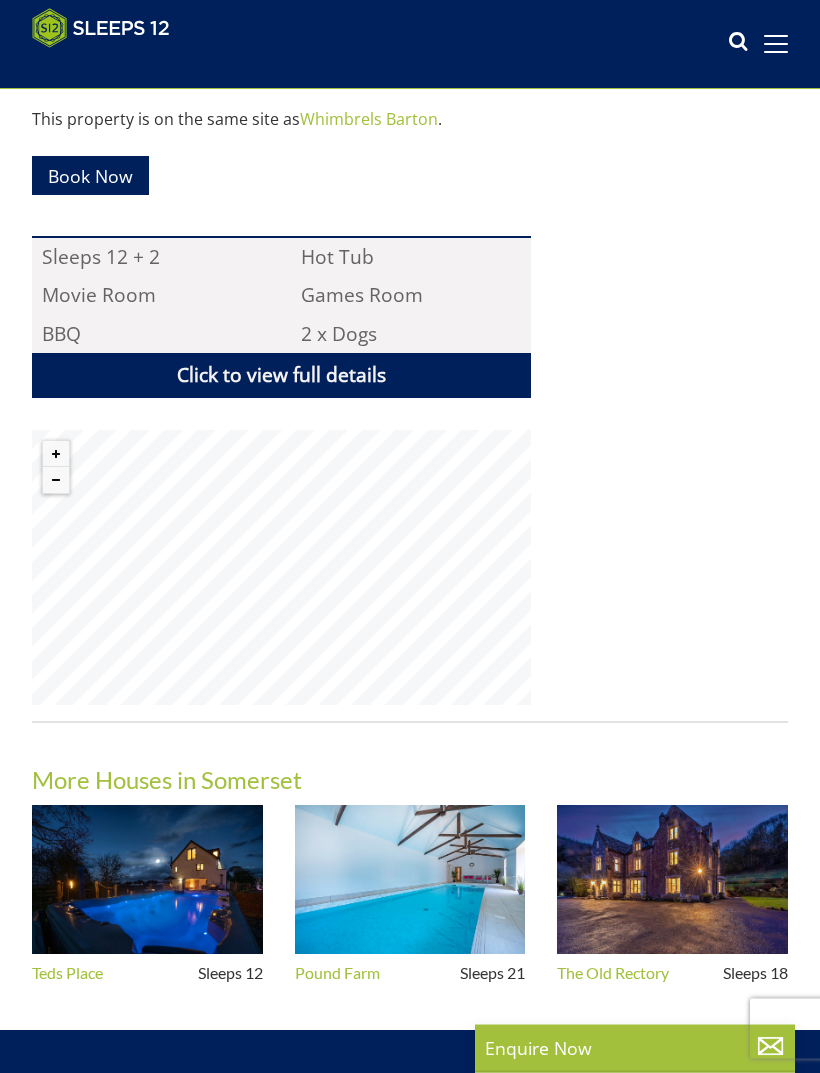 scroll, scrollTop: 1234, scrollLeft: 0, axis: vertical 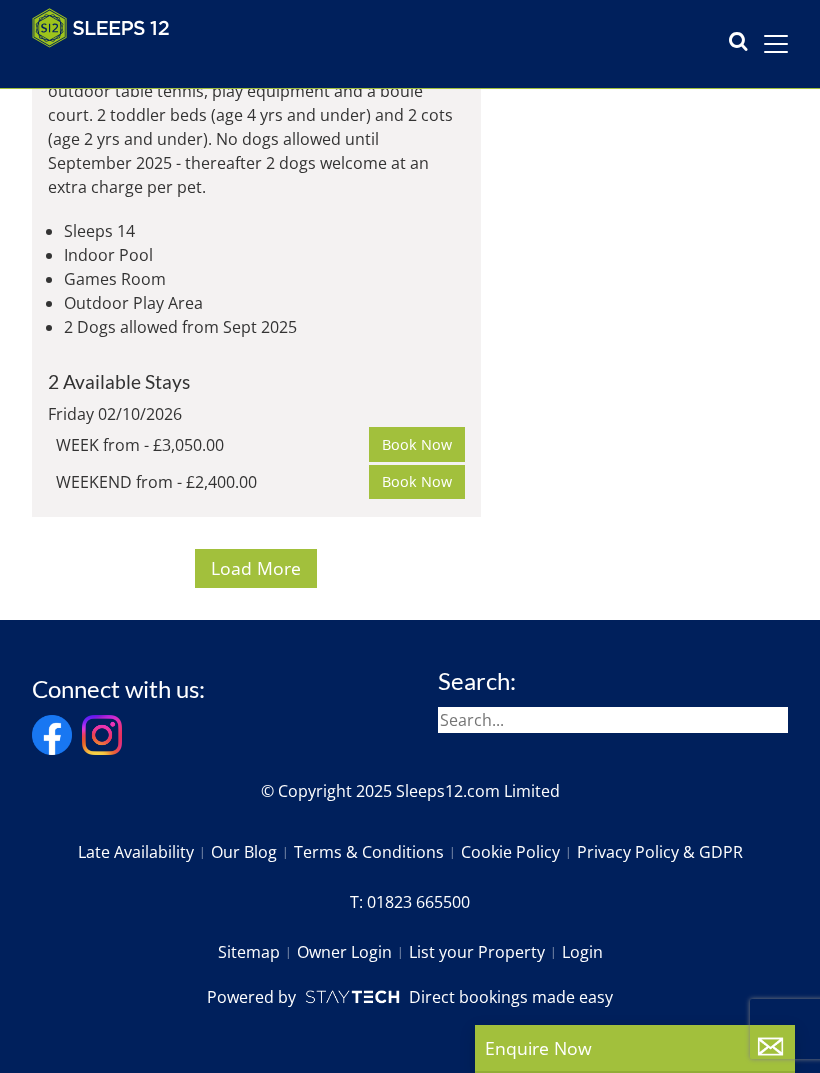 click on "Load More" at bounding box center (256, 568) 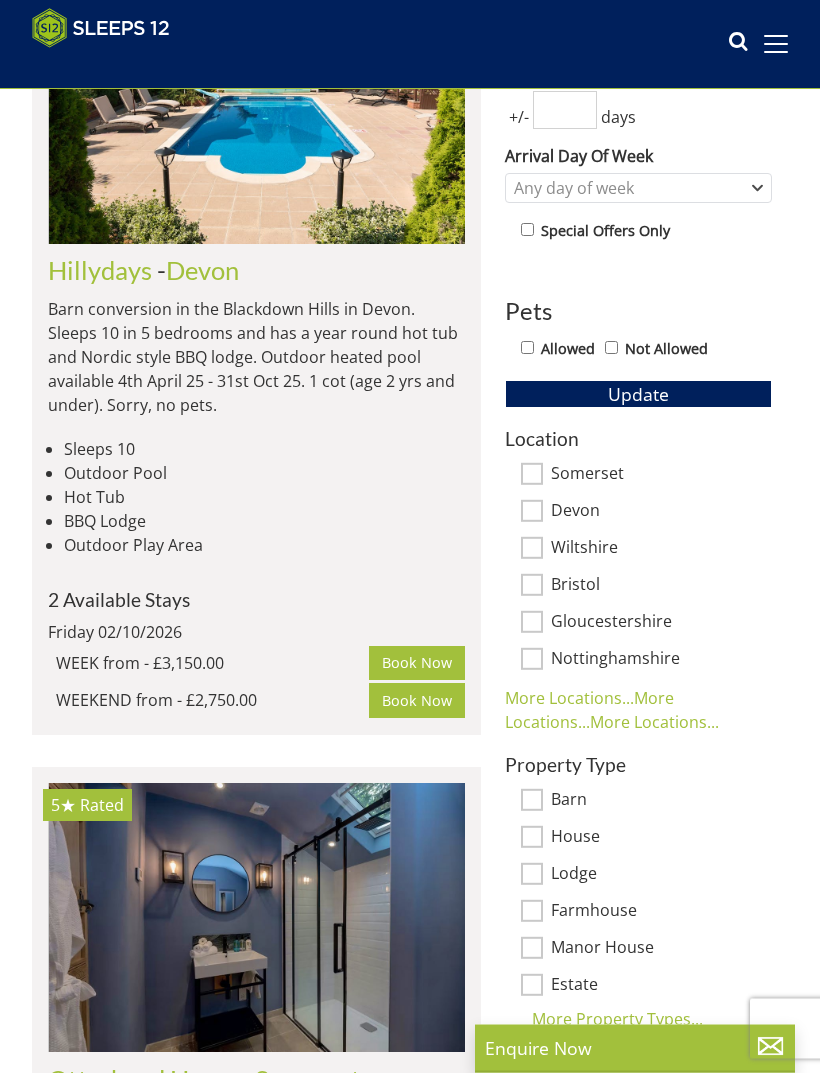 scroll, scrollTop: 734, scrollLeft: 0, axis: vertical 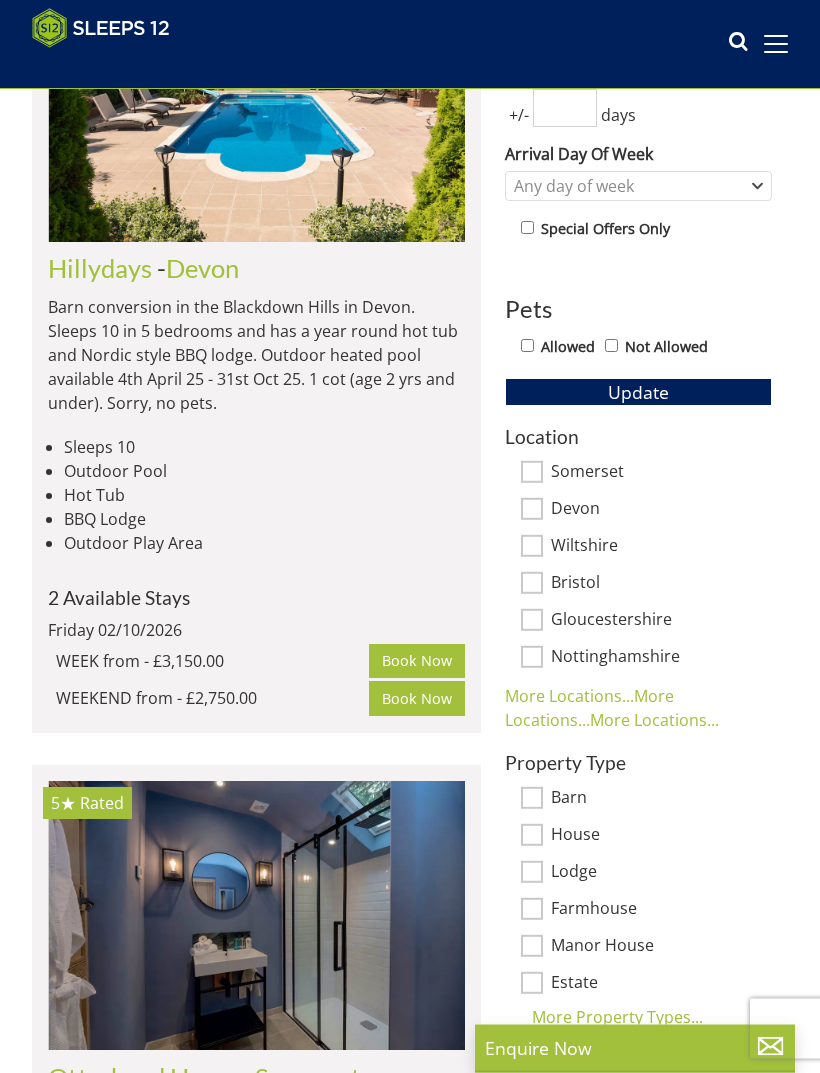 click on "Wiltshire" at bounding box center (661, 548) 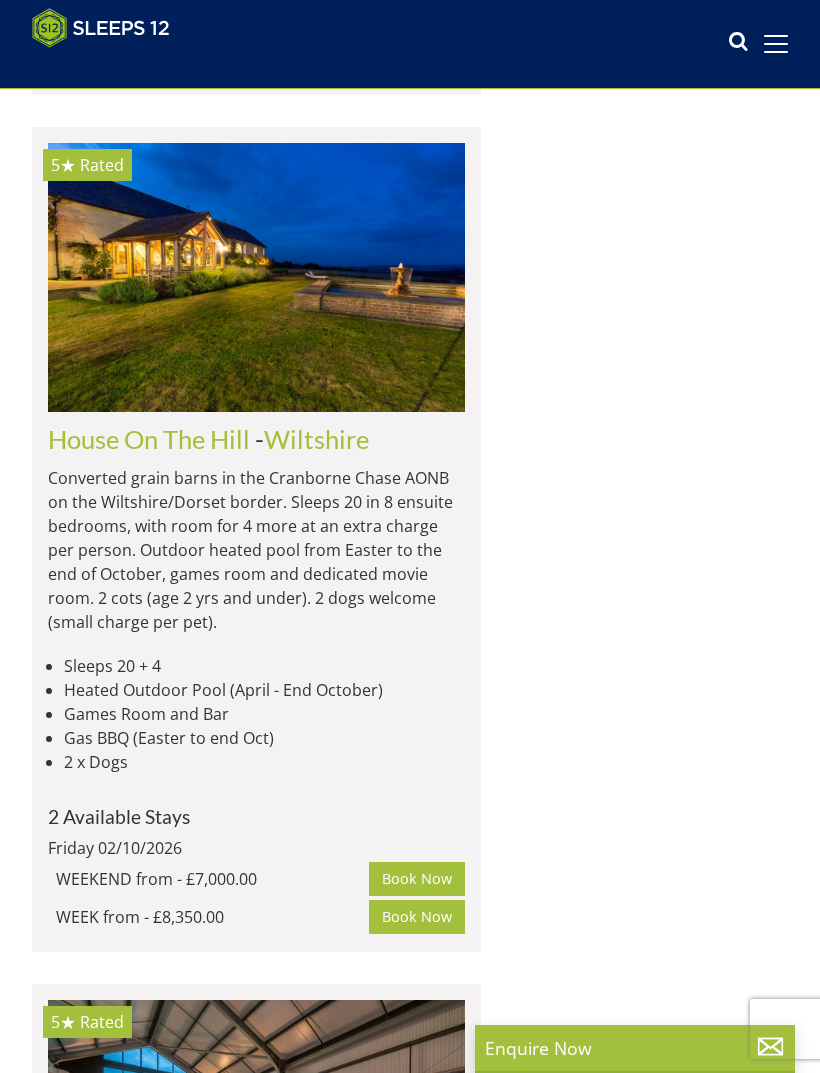 scroll, scrollTop: 3965, scrollLeft: 0, axis: vertical 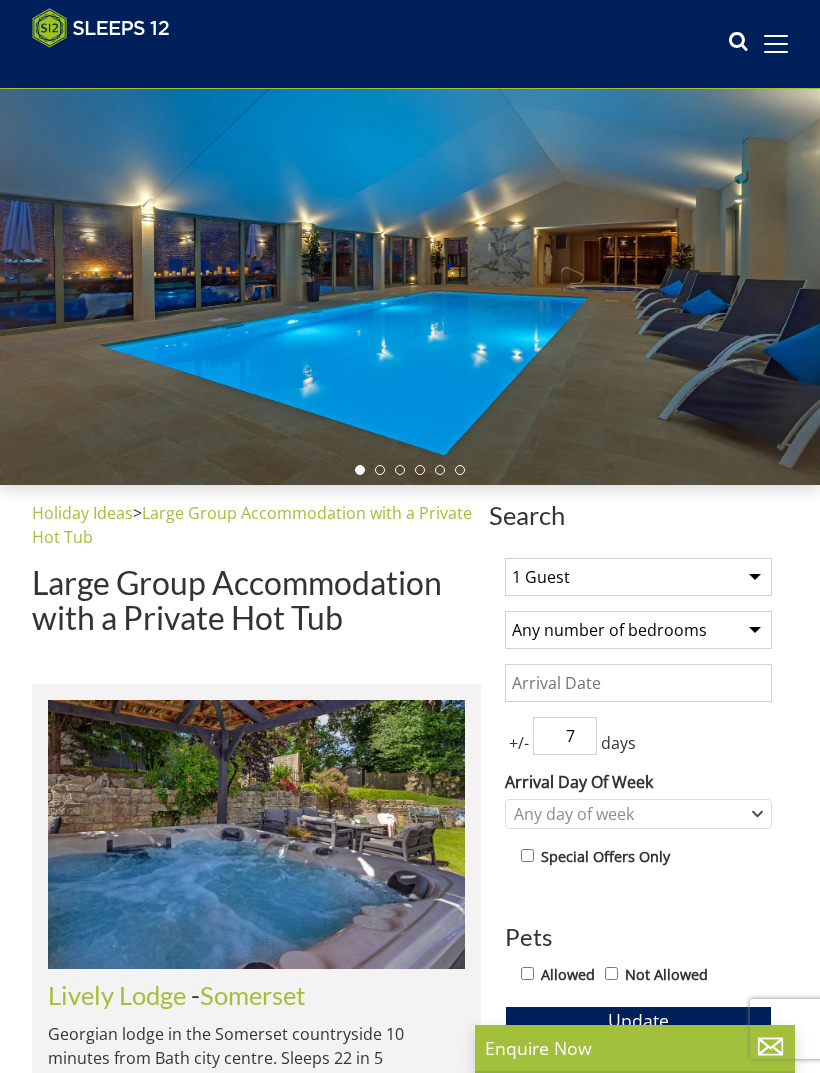 click on "1 Guest
2 Guests
3 Guests
4 Guests
5 Guests
6 Guests
7 Guests
8 Guests
9 Guests
10 Guests
11 Guests
12 Guests
13 Guests
14 Guests
15 Guests
16 Guests
17 Guests
18 Guests
19 Guests
20 Guests
21 Guests
22 Guests
23 Guests
24 Guests
25 Guests
26 Guests
27 Guests
28 Guests
29 Guests
30 Guests
31 Guests
32 Guests" at bounding box center (638, 577) 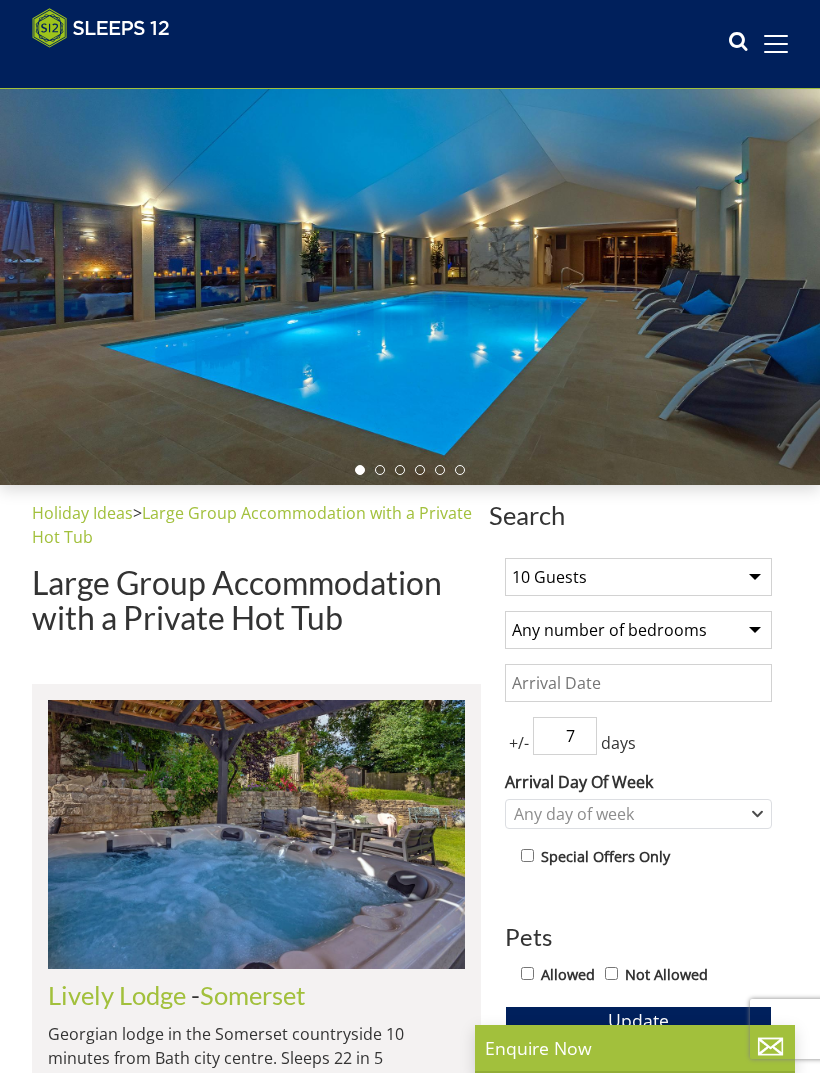 click on "Any number of bedrooms
4 Bedrooms
5 Bedrooms
6 Bedrooms
7 Bedrooms
8 Bedrooms
9 Bedrooms
10 Bedrooms
11 Bedrooms
12 Bedrooms
13 Bedrooms
14 Bedrooms
15 Bedrooms
16 Bedrooms" at bounding box center (638, 630) 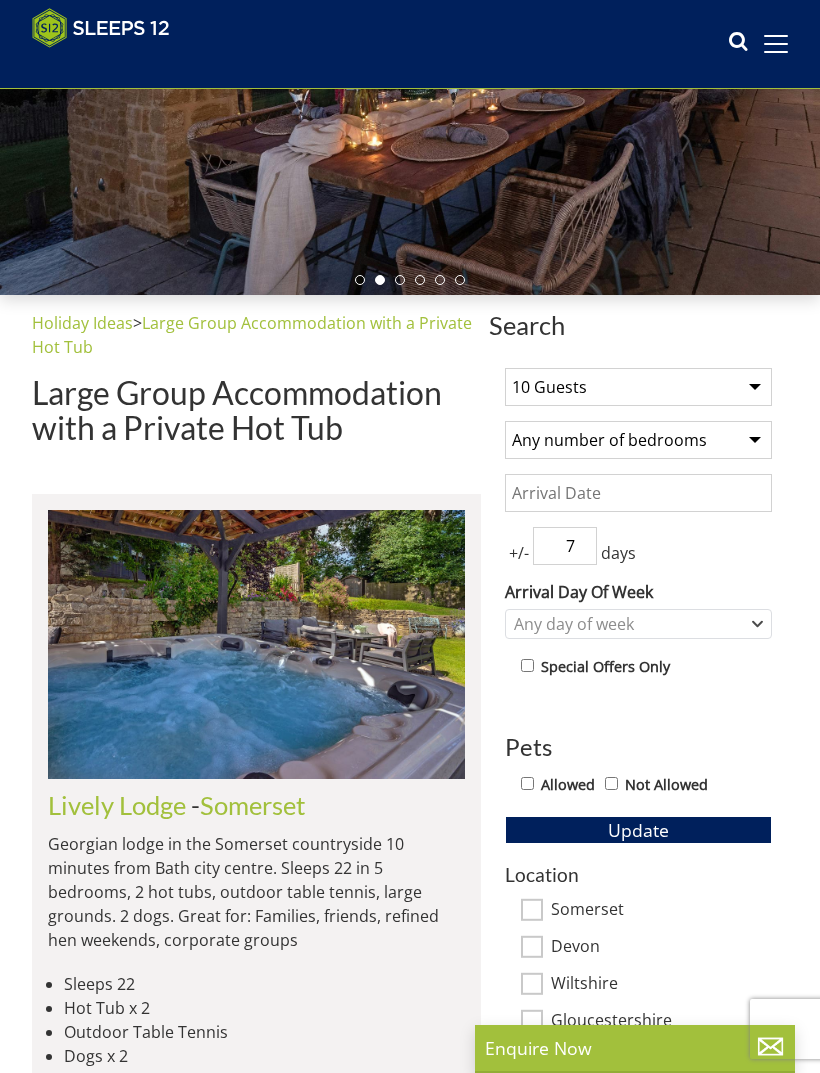 scroll, scrollTop: 331, scrollLeft: 0, axis: vertical 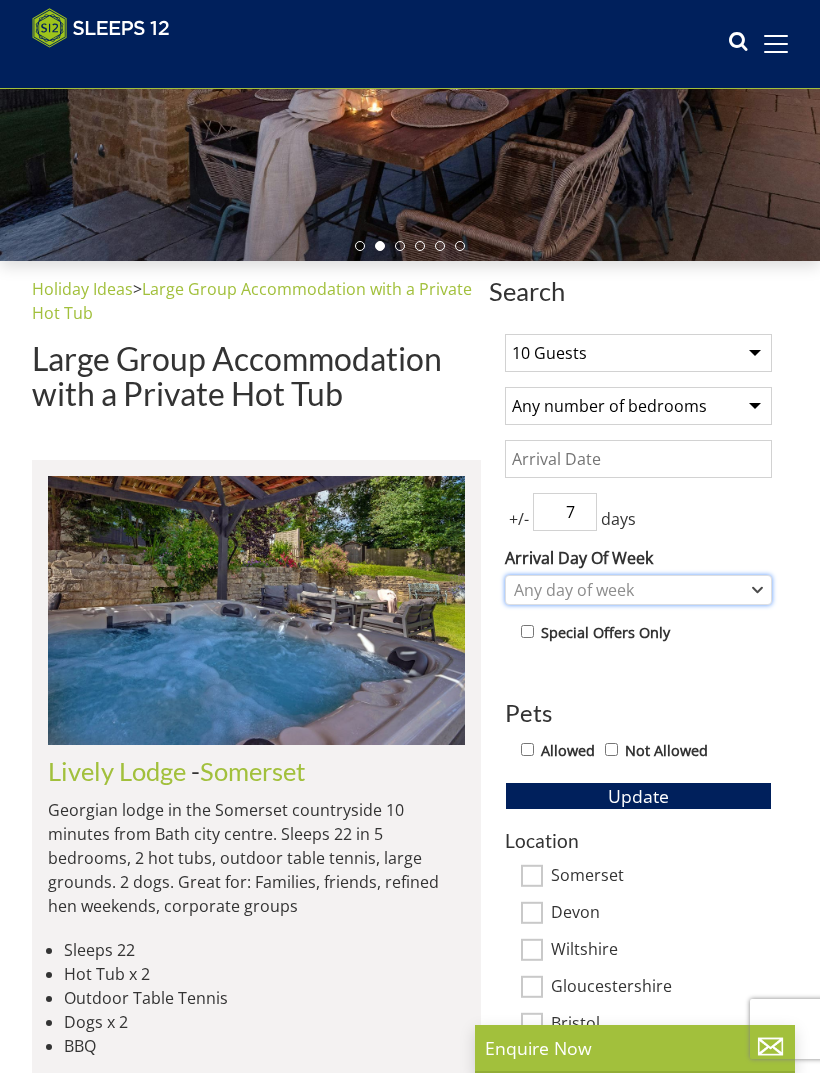 click on "Any day of week" at bounding box center (628, 590) 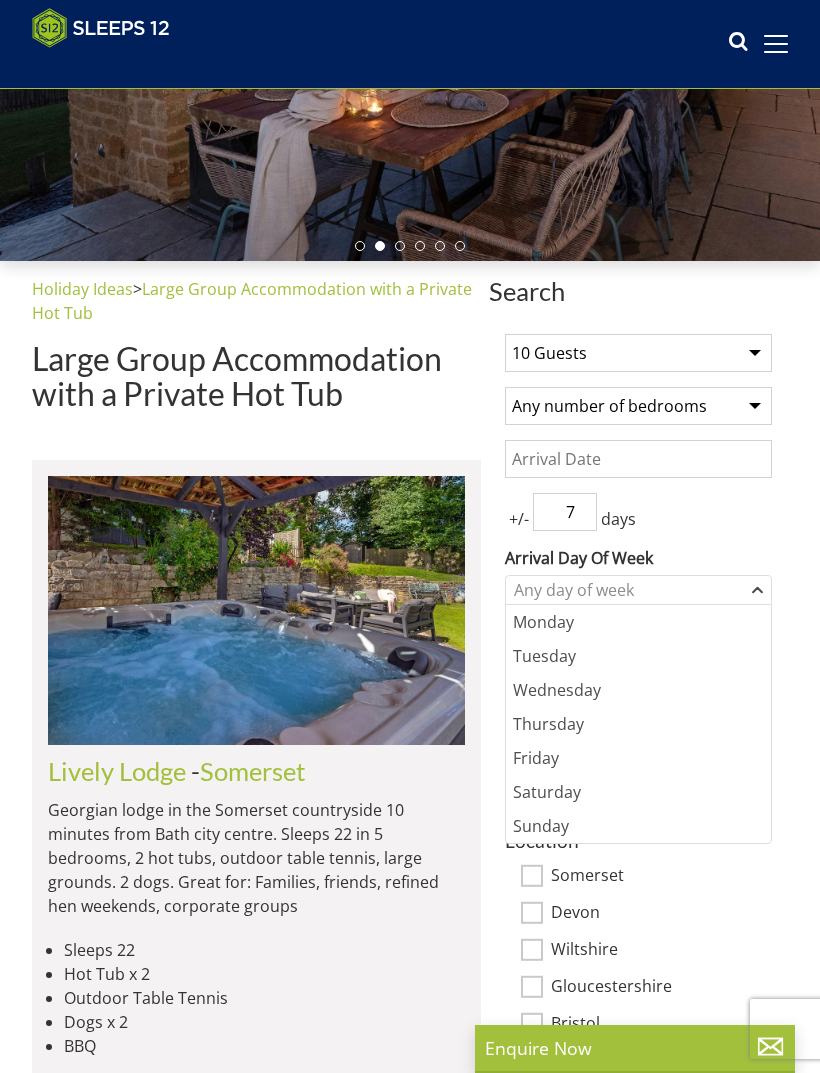 click on "Friday" at bounding box center [638, 758] 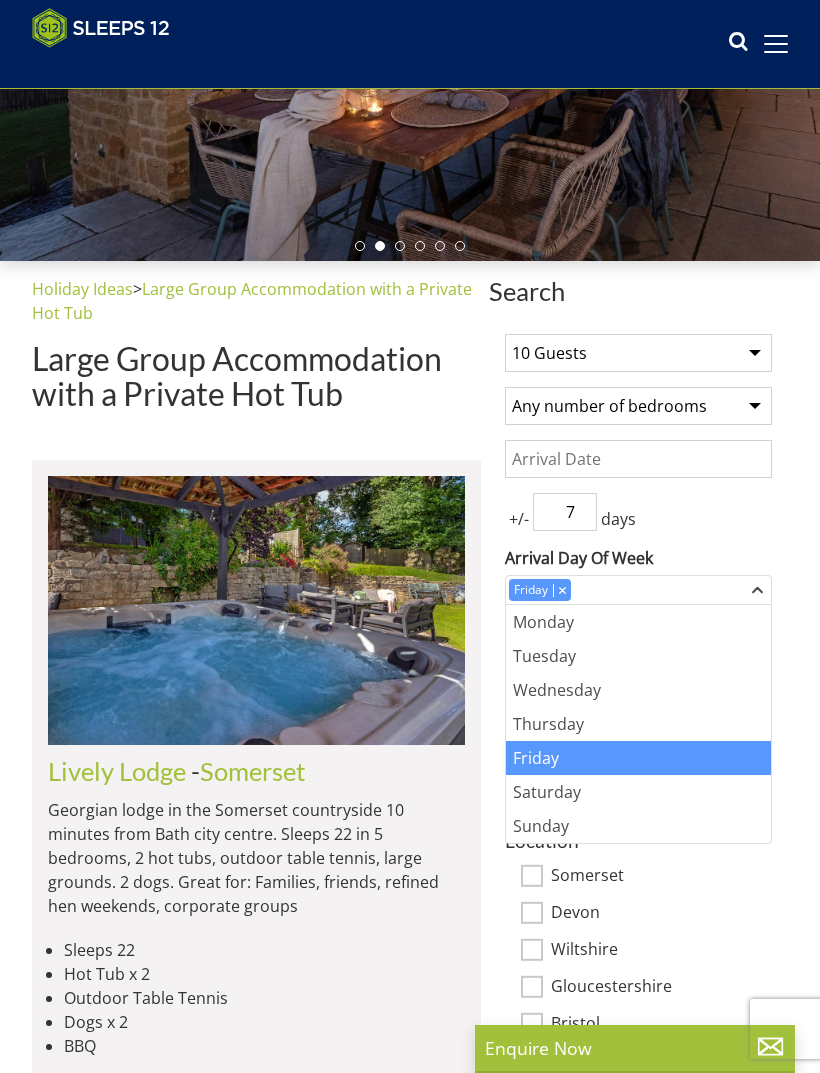 click on "+/-
7
days" at bounding box center (638, 512) 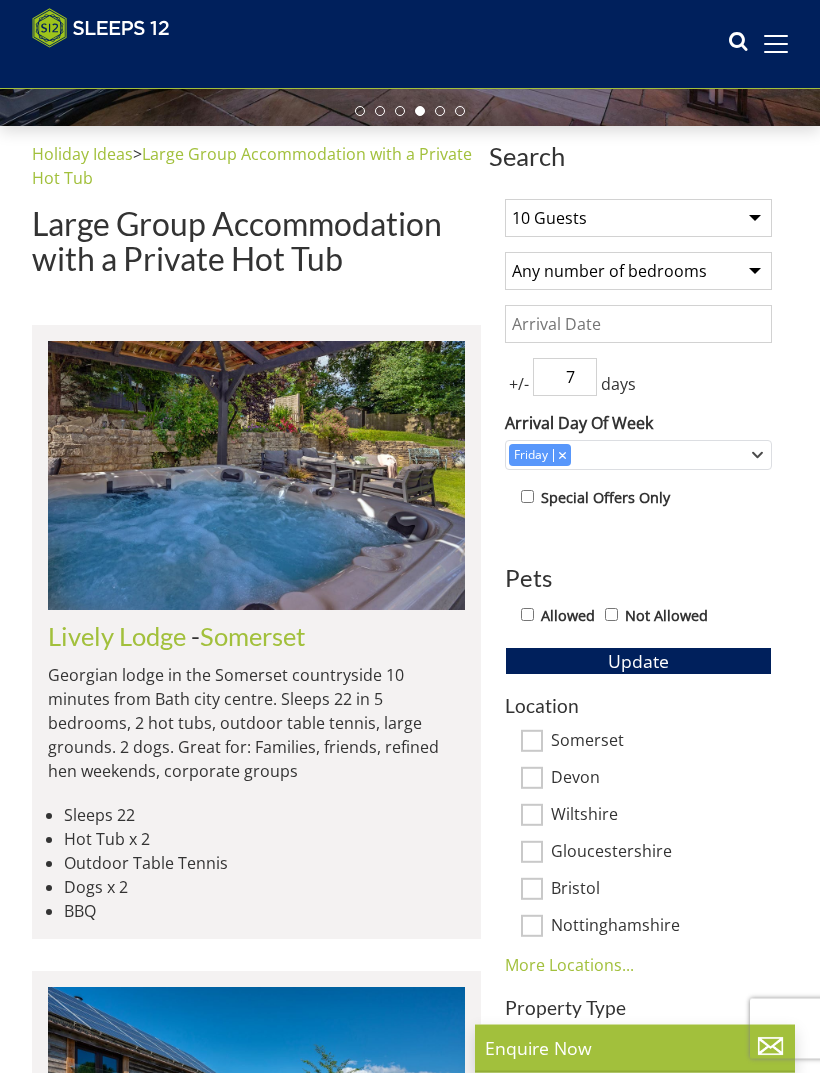 scroll, scrollTop: 464, scrollLeft: 0, axis: vertical 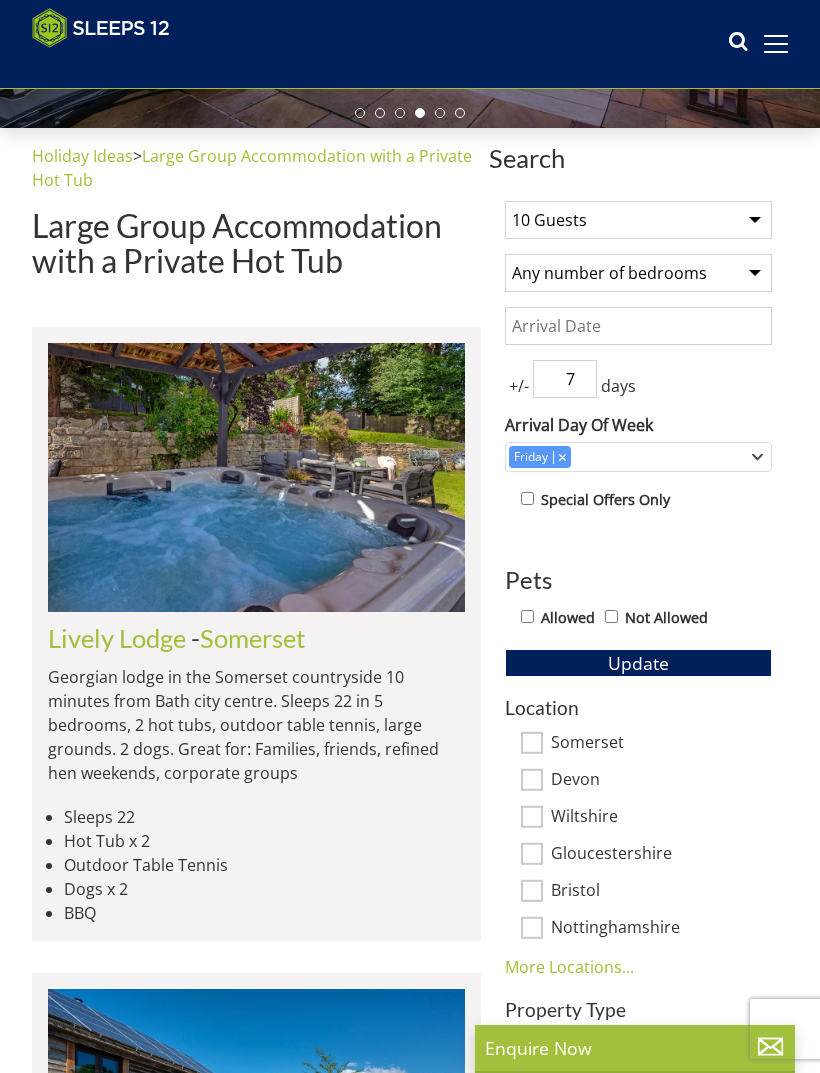 click on "Update" at bounding box center (638, 663) 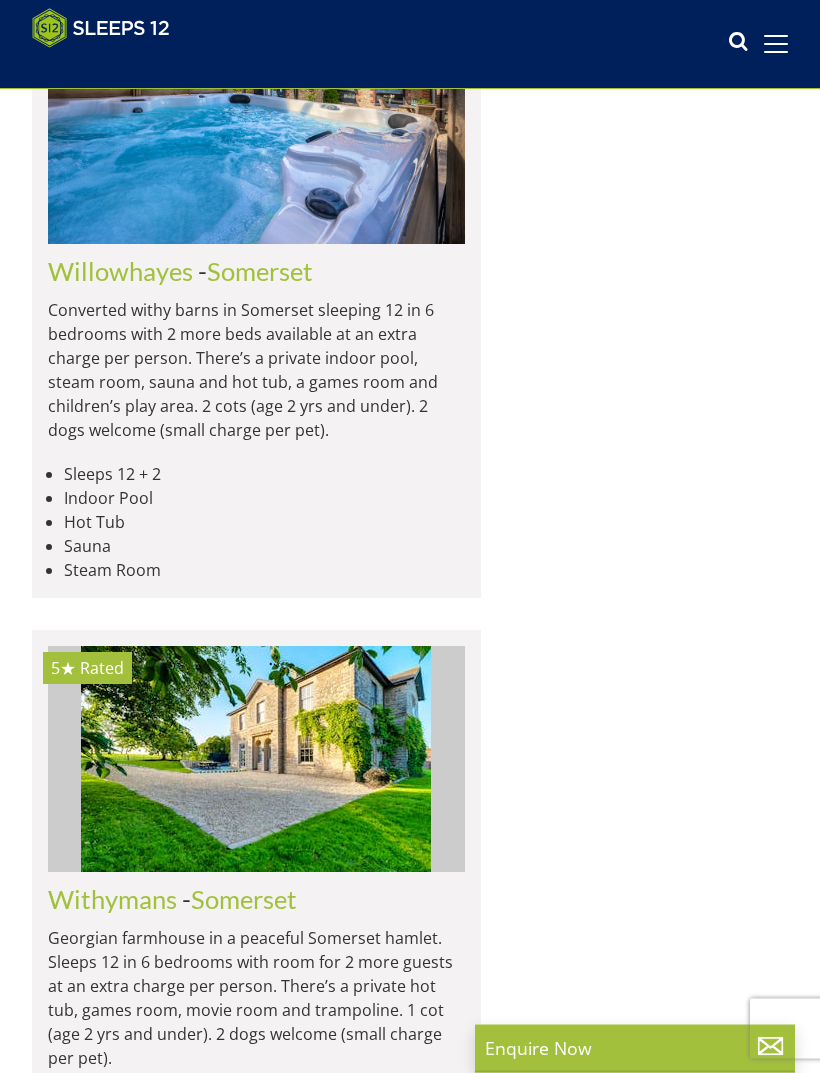scroll, scrollTop: 4523, scrollLeft: 0, axis: vertical 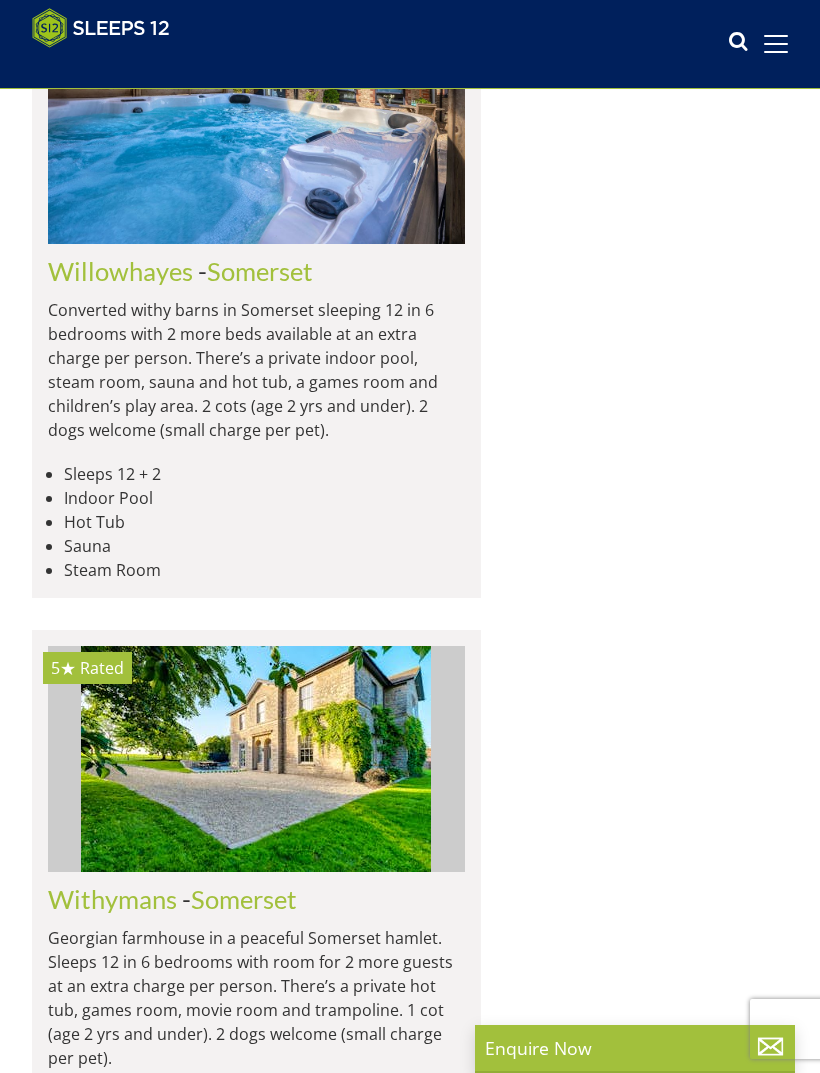click at bounding box center (256, -562) 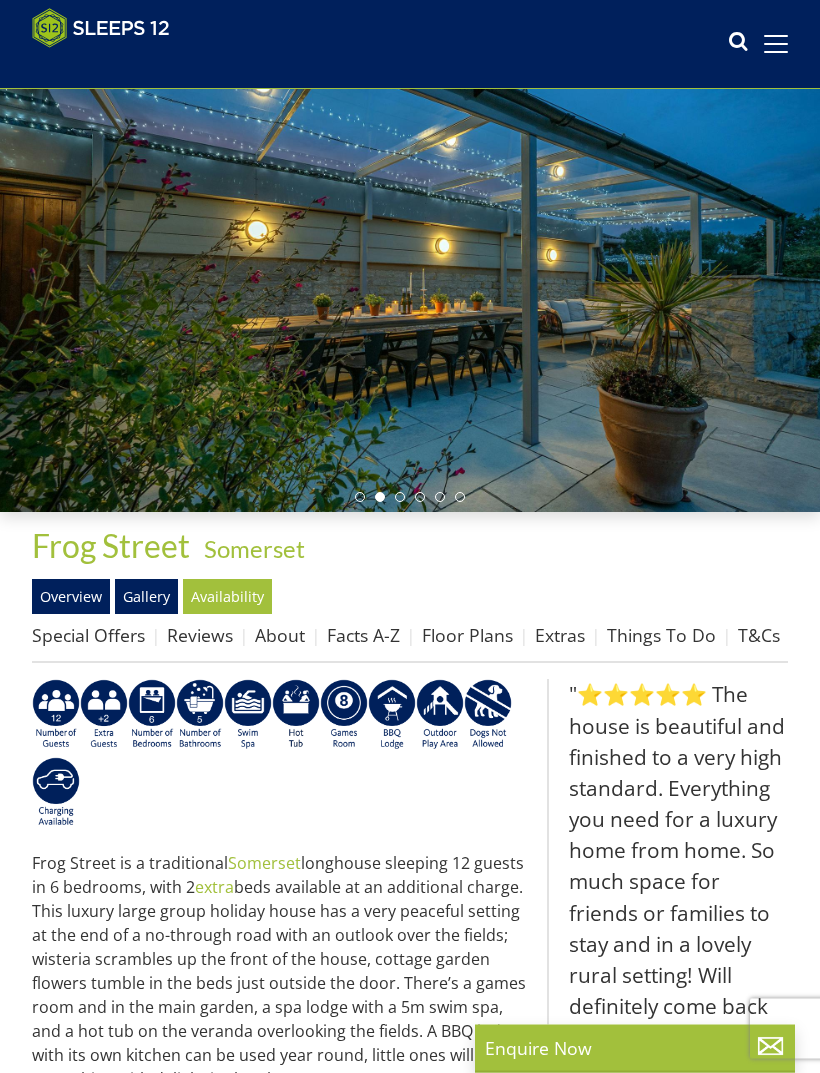 scroll, scrollTop: 0, scrollLeft: 0, axis: both 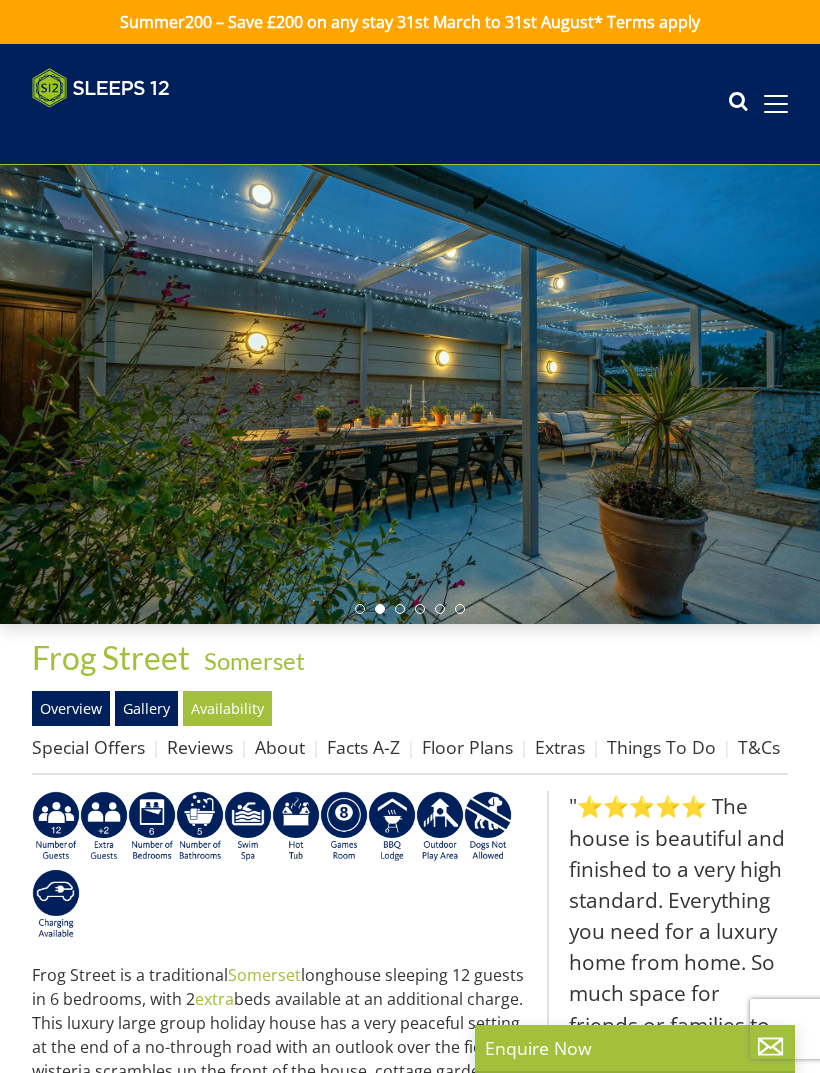 click on "Search
Menu
Properties
My Booking
Contact Us  01823 665500
Search  Check Availability" at bounding box center (410, 104) 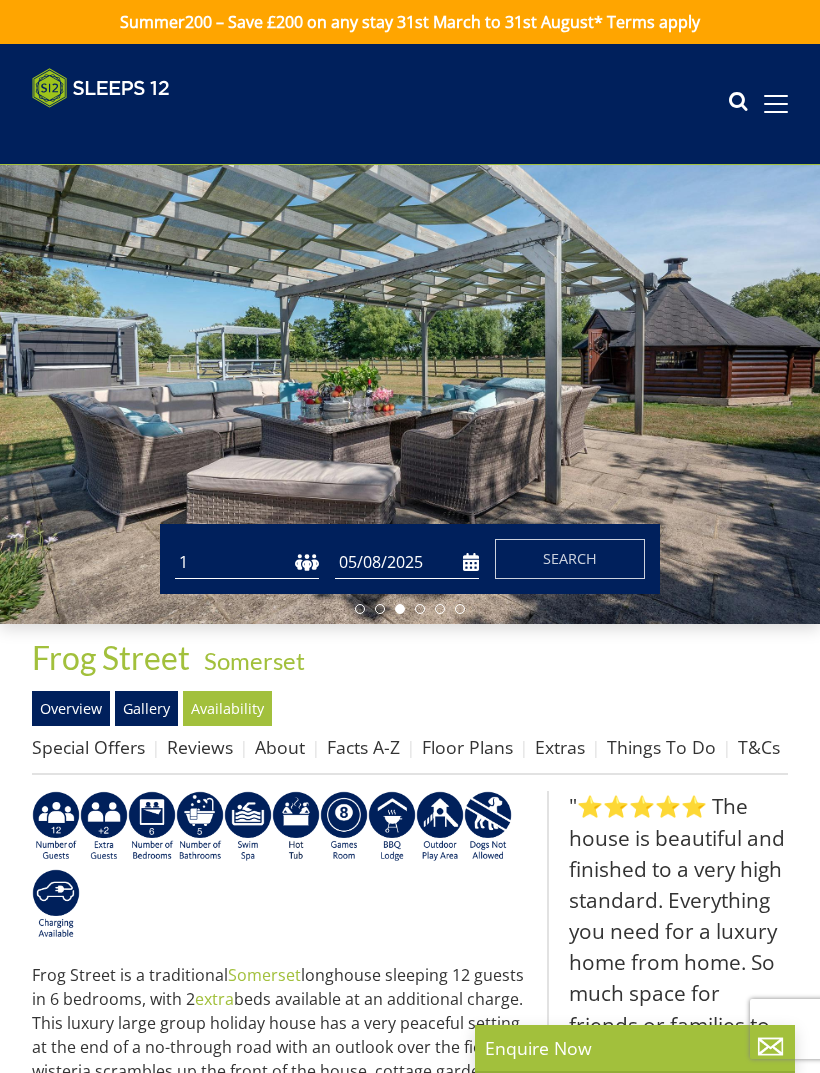 click on "1
2
3
4
5
6
7
8
9
10
11
12
13
14
15
16
17
18
19
20
21
22
23
24
25
26
27
28
29
30
31
32" at bounding box center [247, 562] 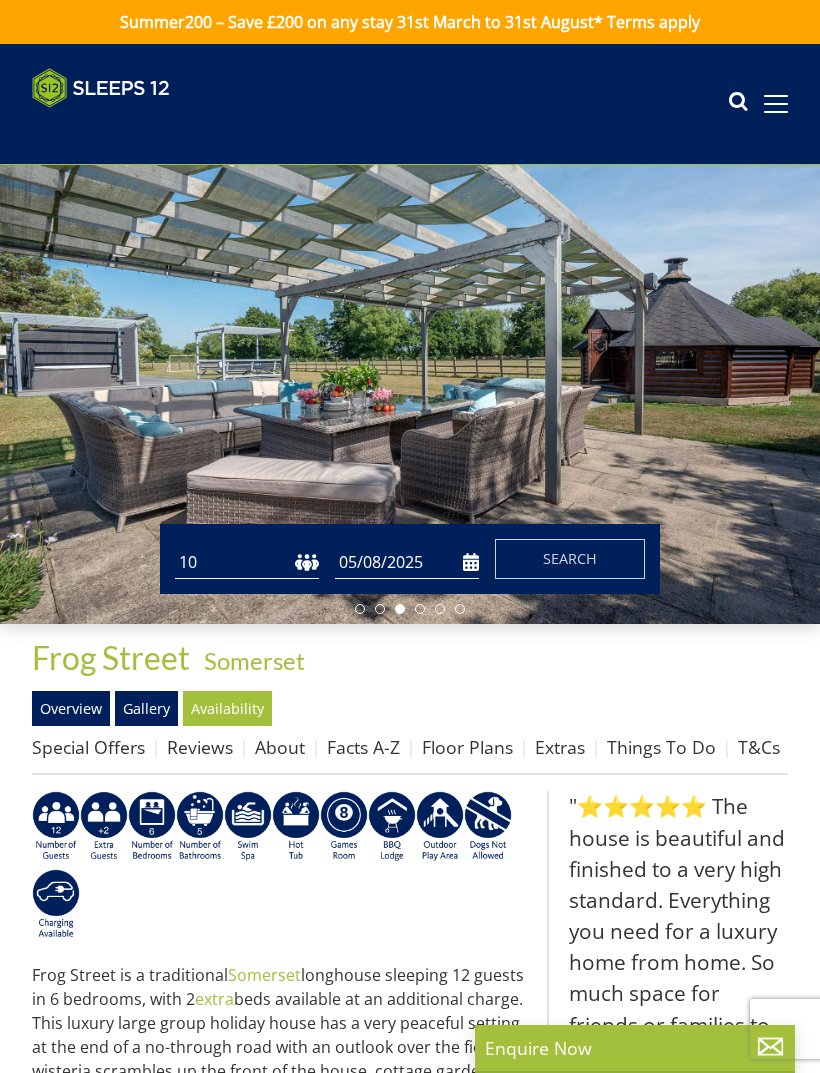 click on "05/08/2025" at bounding box center [407, 562] 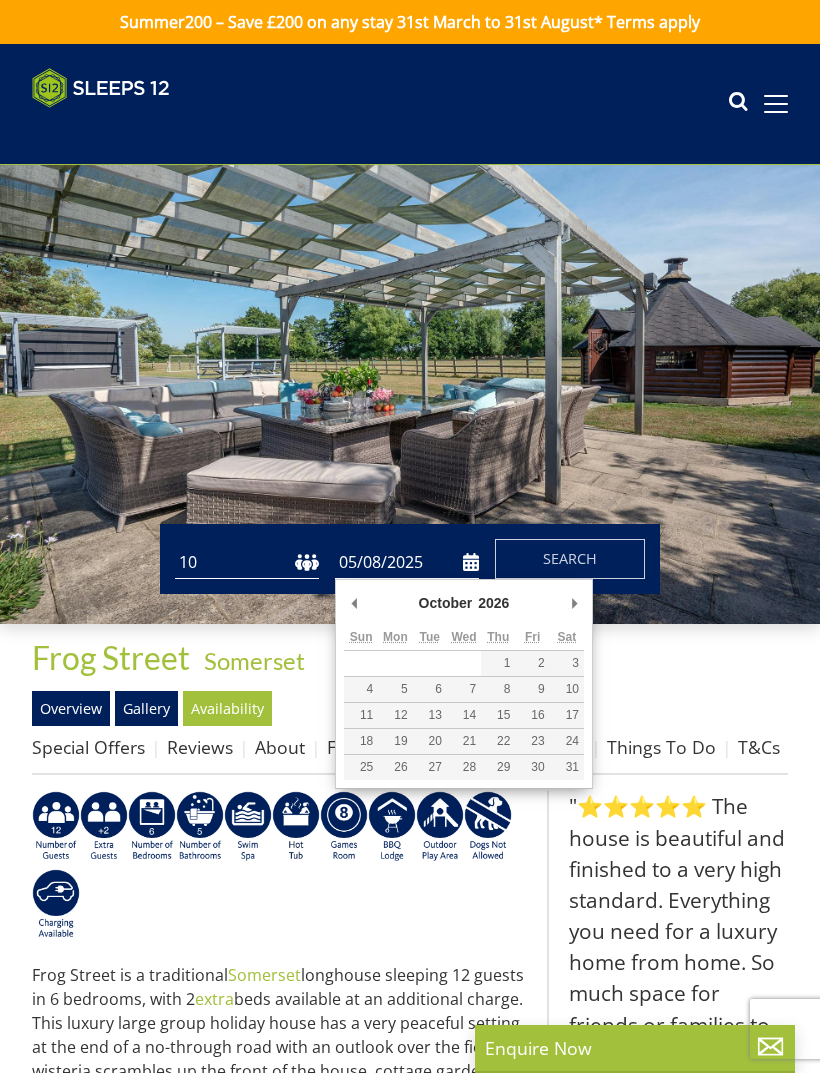 type on "02/10/2026" 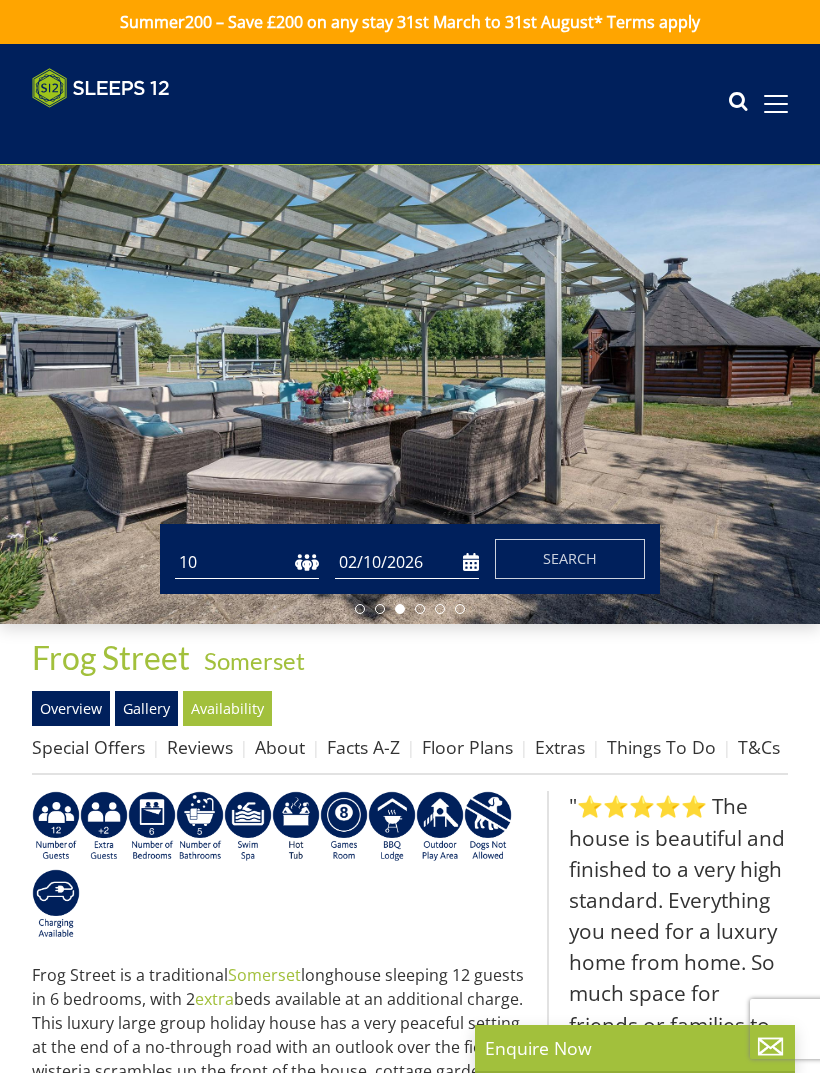 click on "Search" at bounding box center (570, 558) 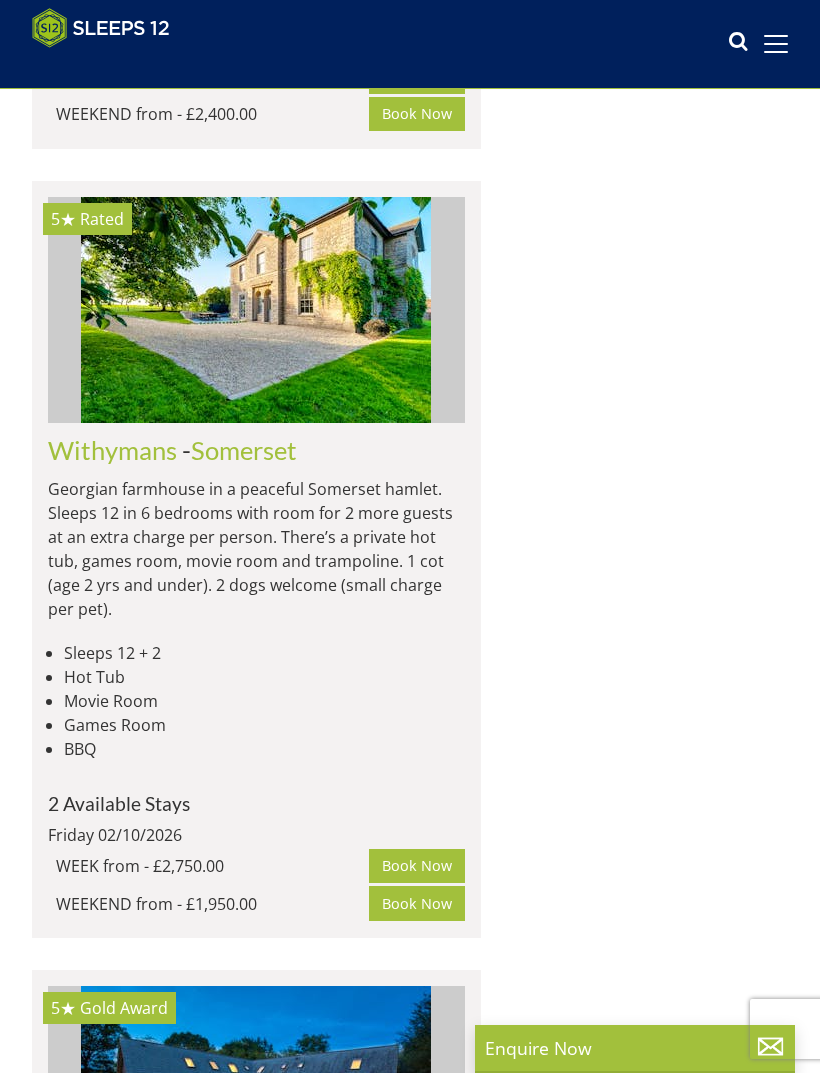 scroll, scrollTop: 7342, scrollLeft: 0, axis: vertical 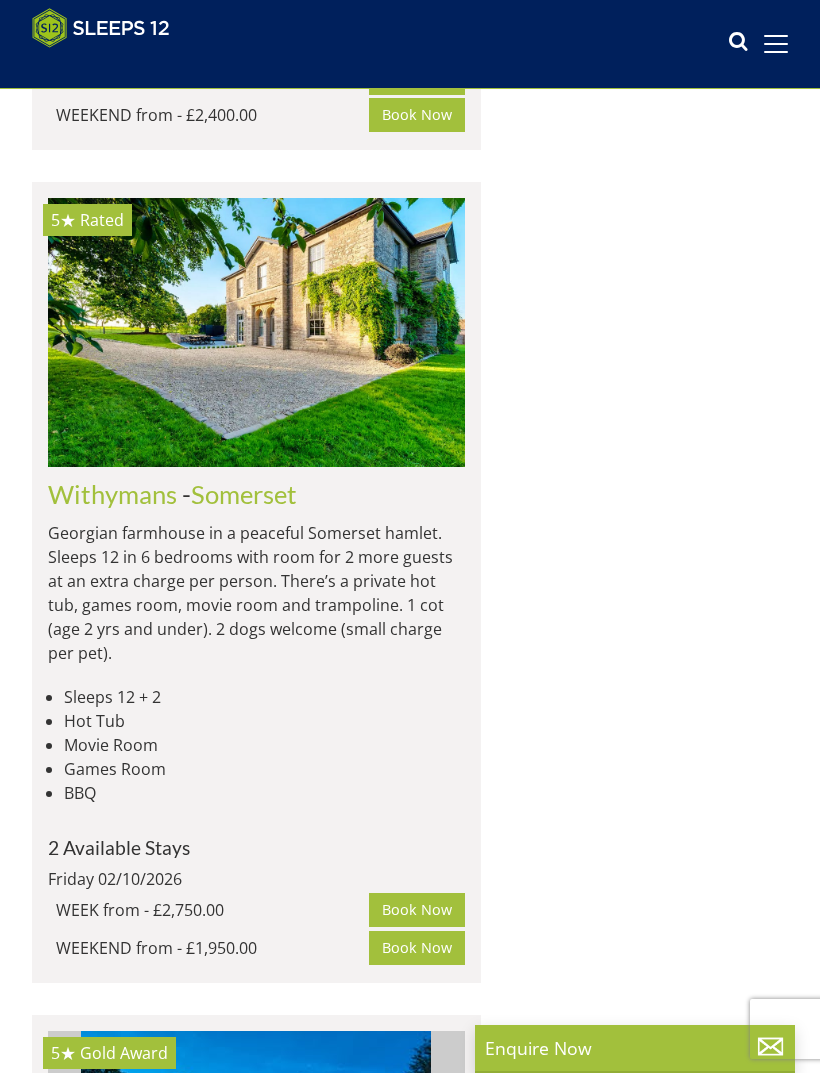click at bounding box center [256, -1334] 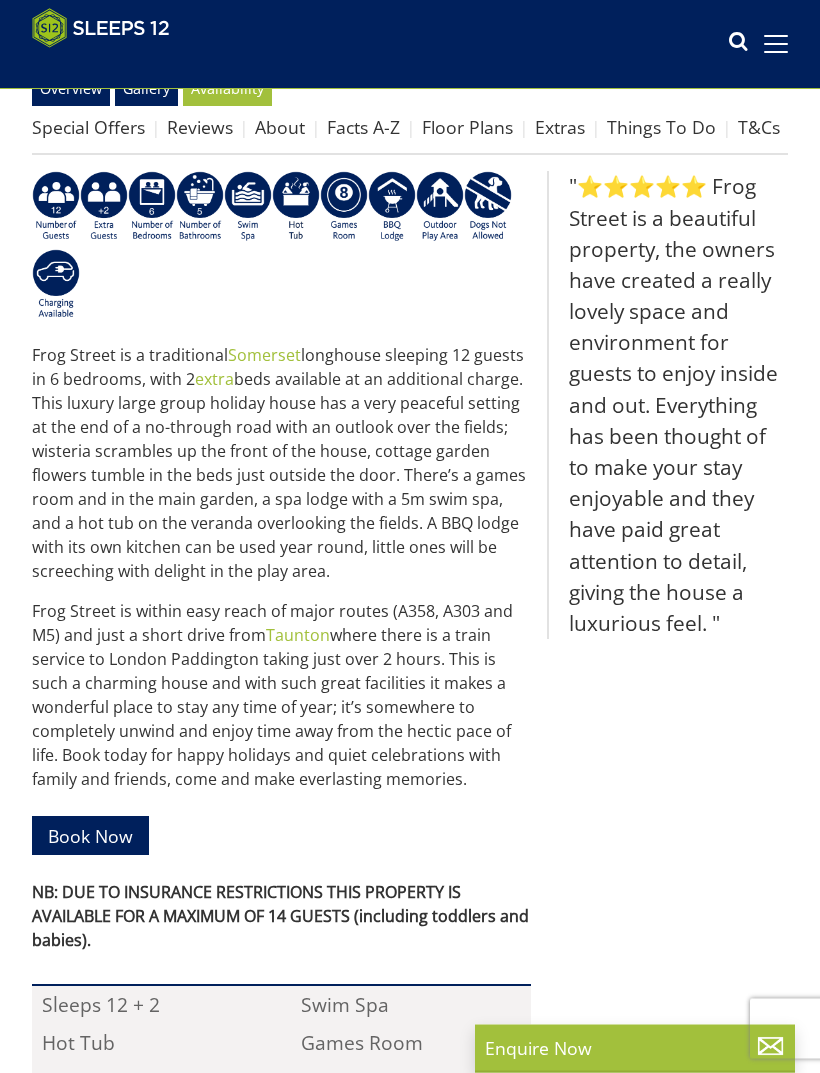 scroll, scrollTop: 588, scrollLeft: 0, axis: vertical 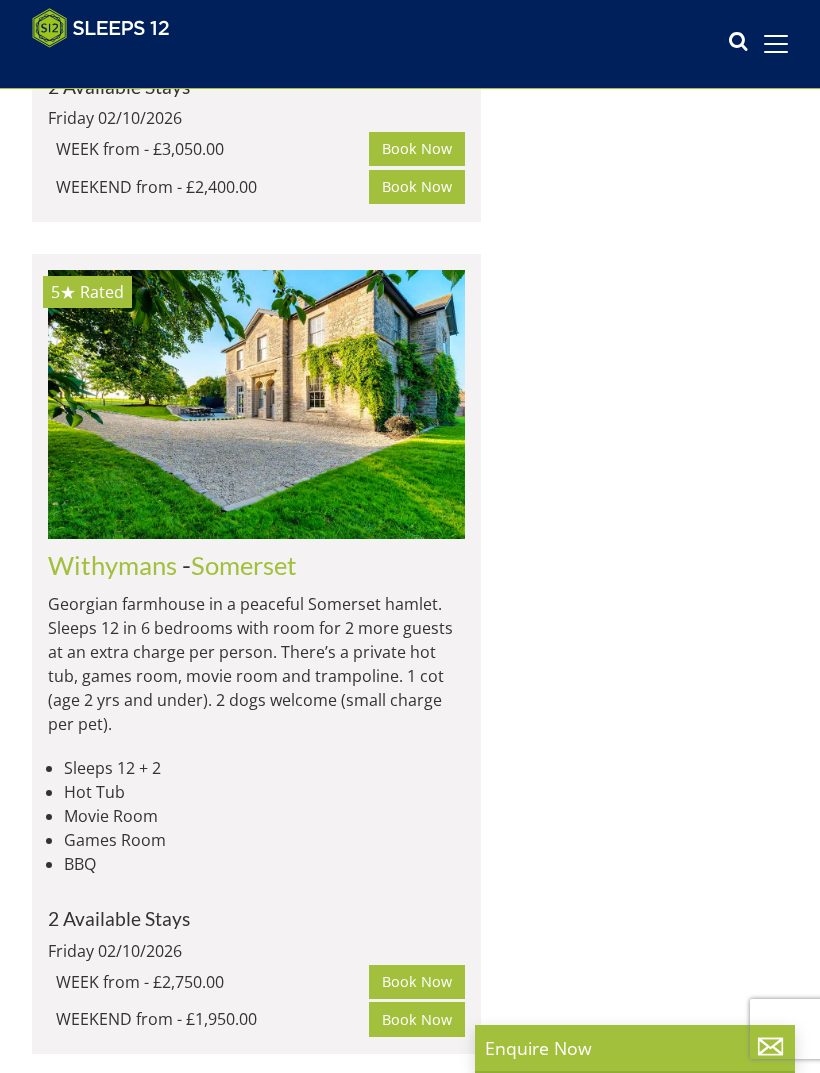 click at bounding box center [256, 404] 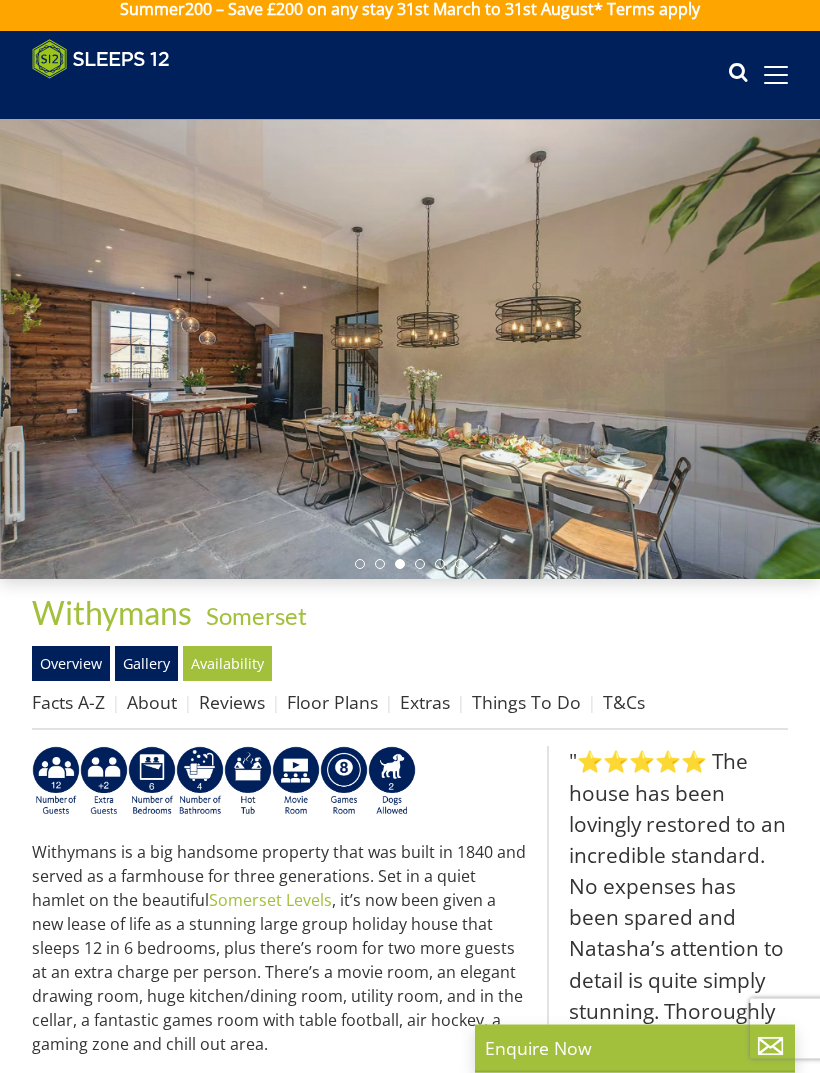 scroll, scrollTop: 0, scrollLeft: 0, axis: both 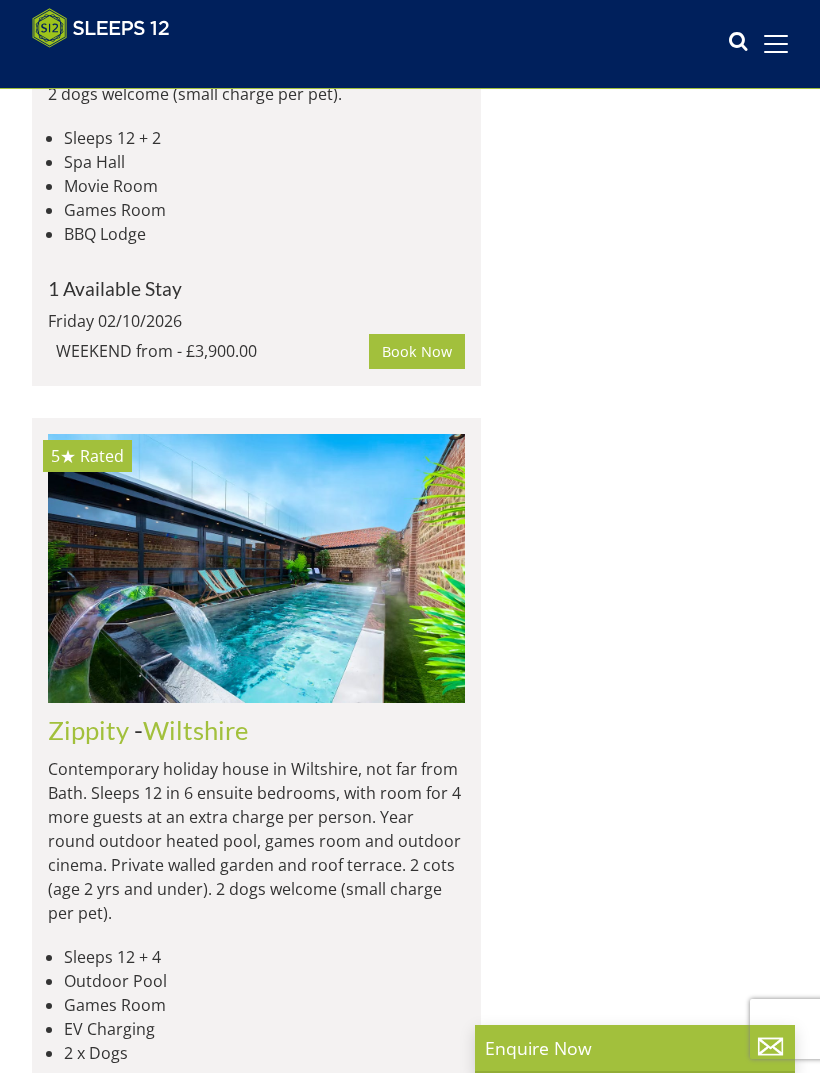 click at bounding box center (256, 2932) 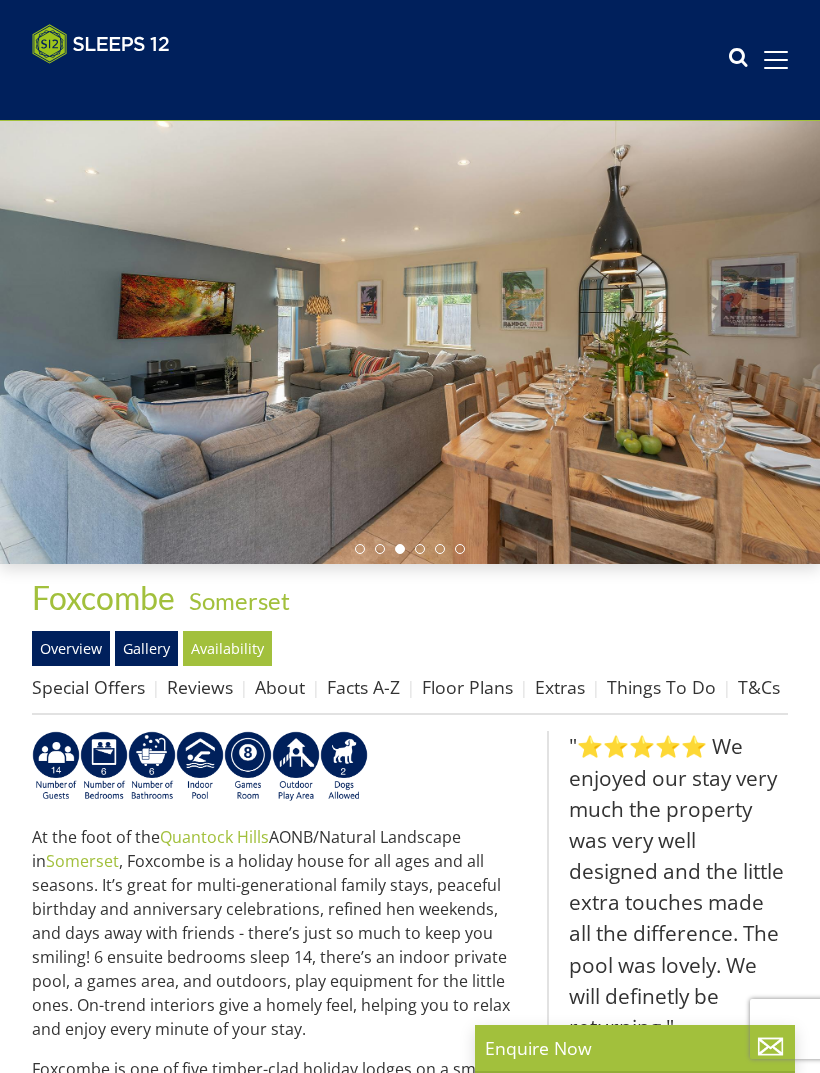 scroll, scrollTop: 0, scrollLeft: 0, axis: both 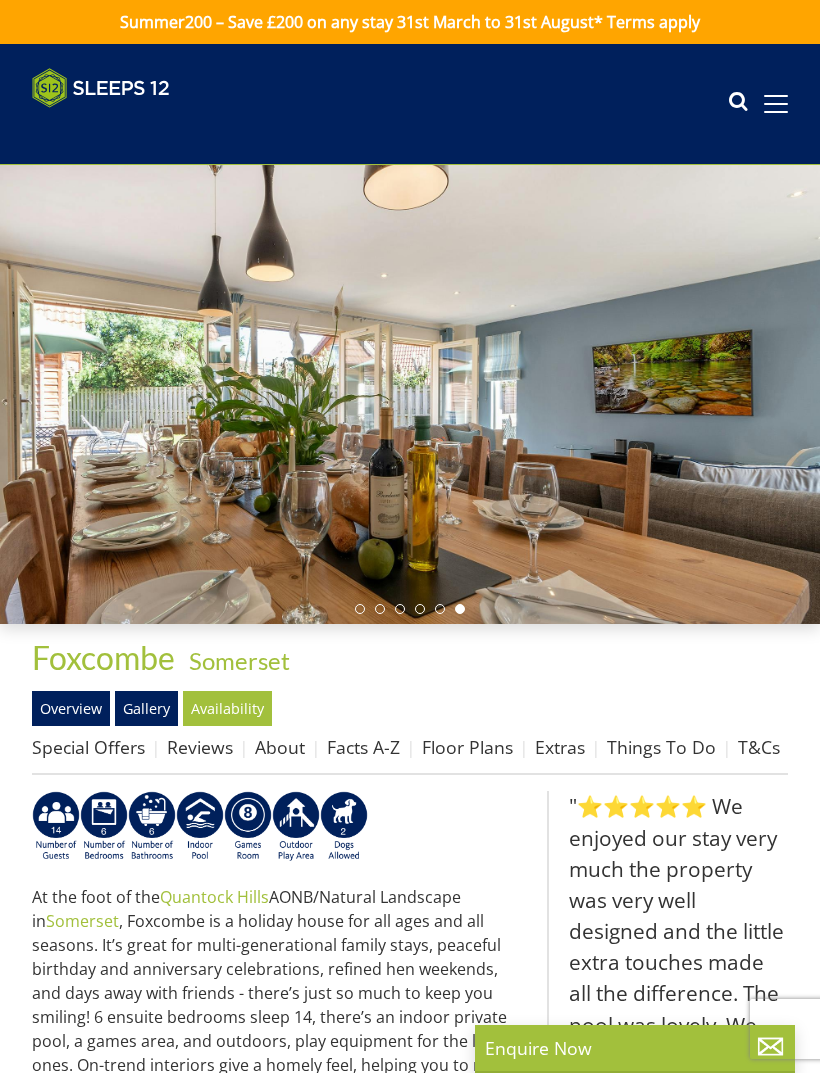 click on "Gallery" at bounding box center [146, 708] 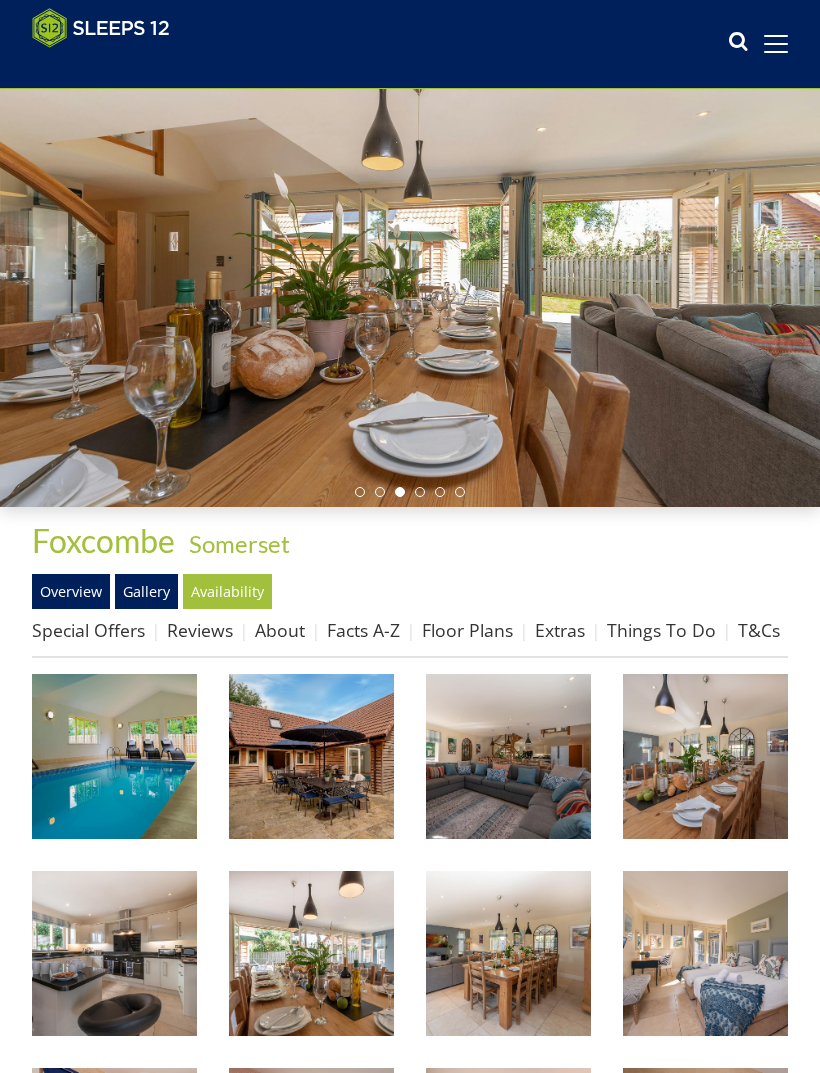 scroll, scrollTop: 0, scrollLeft: 0, axis: both 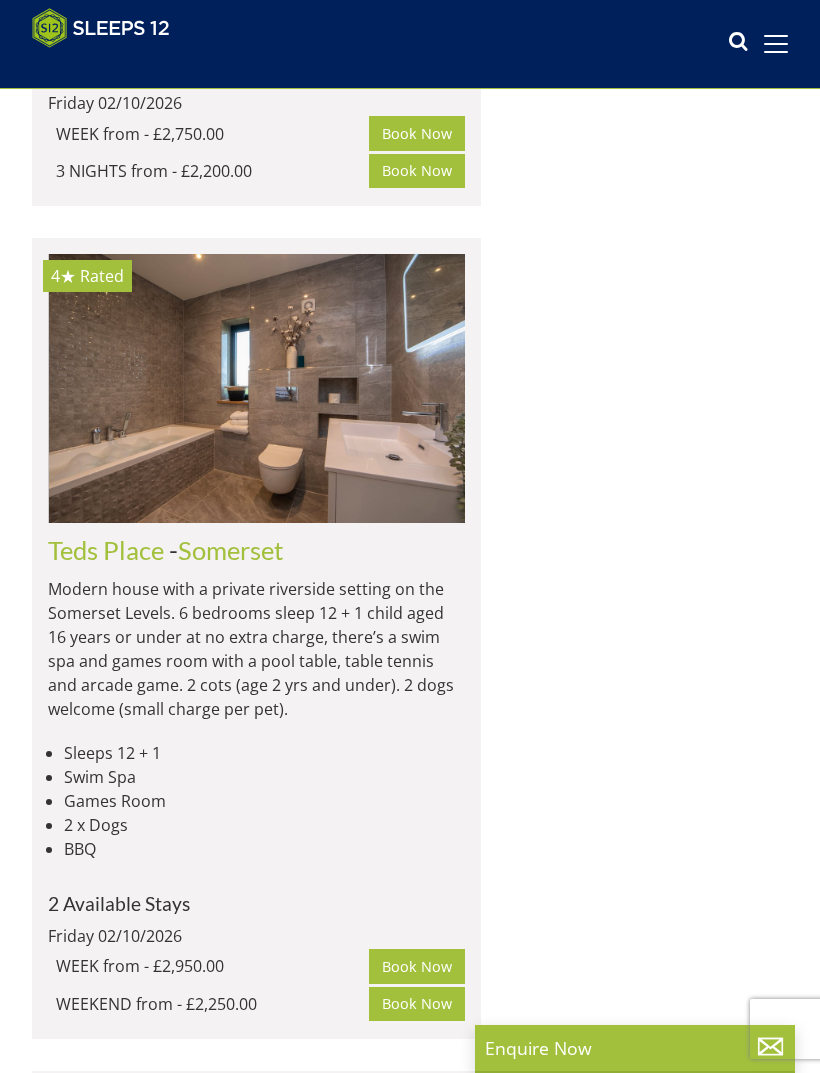 click at bounding box center [257, 388] 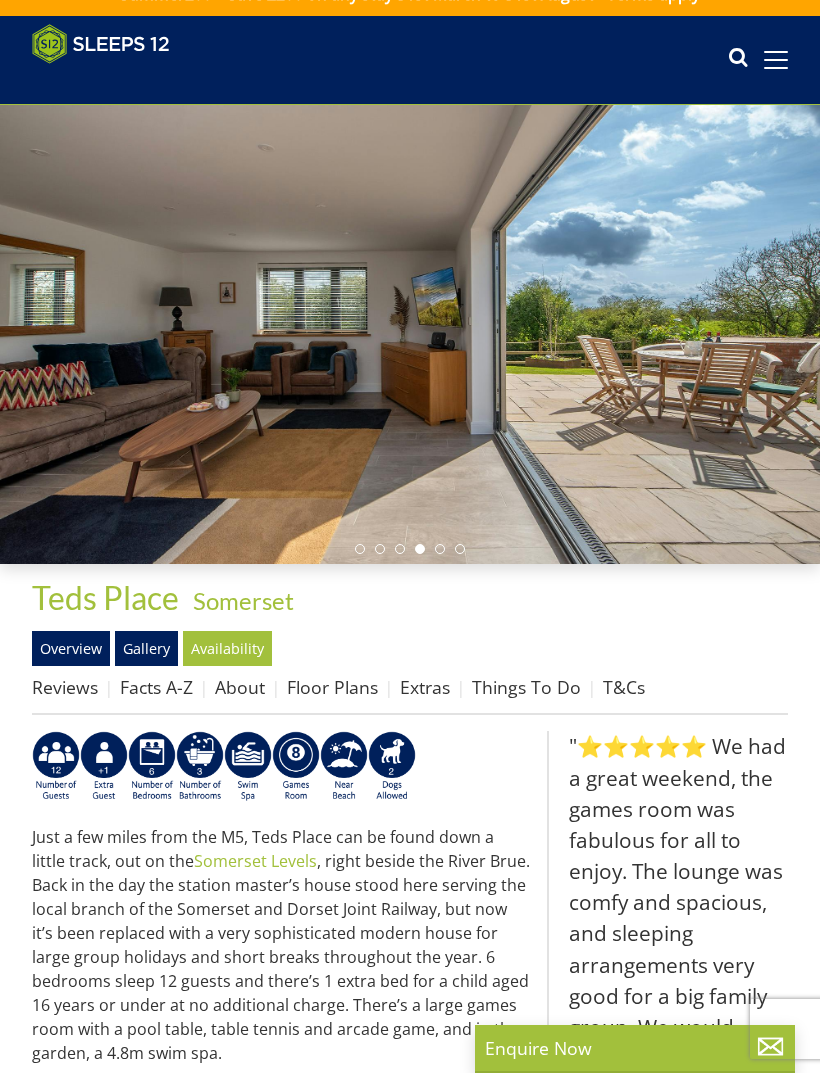scroll, scrollTop: 0, scrollLeft: 0, axis: both 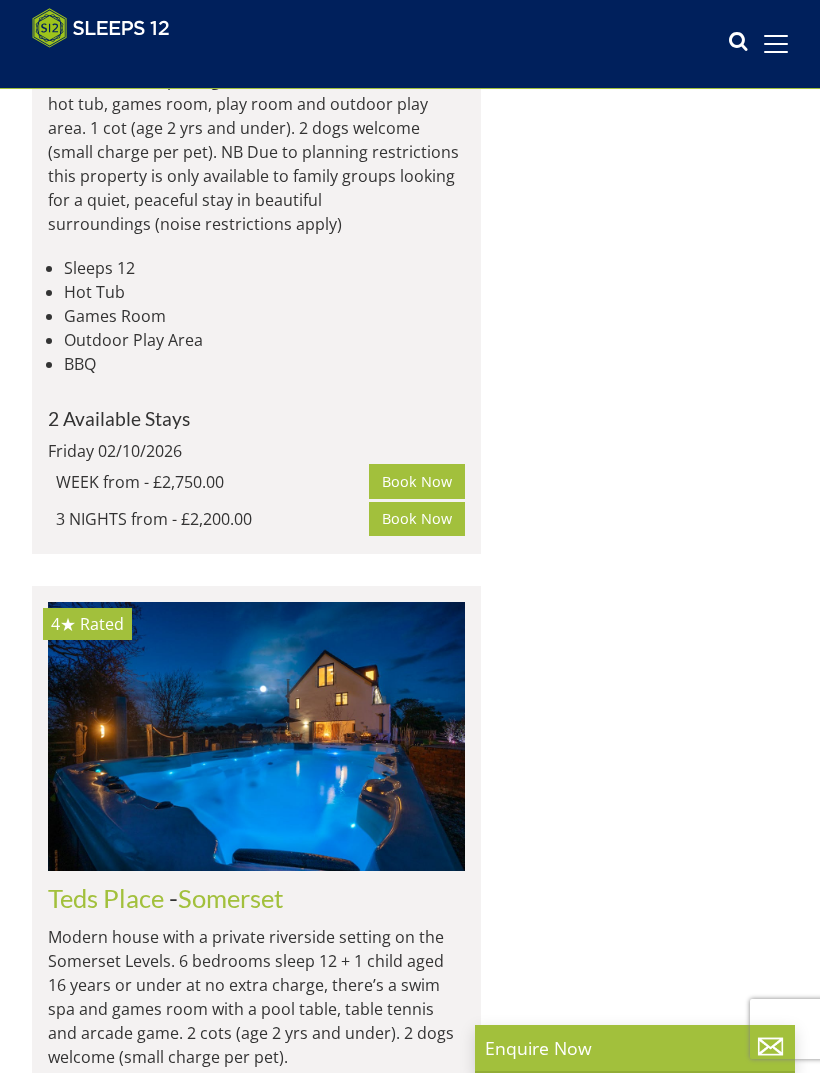 click at bounding box center [256, 1569] 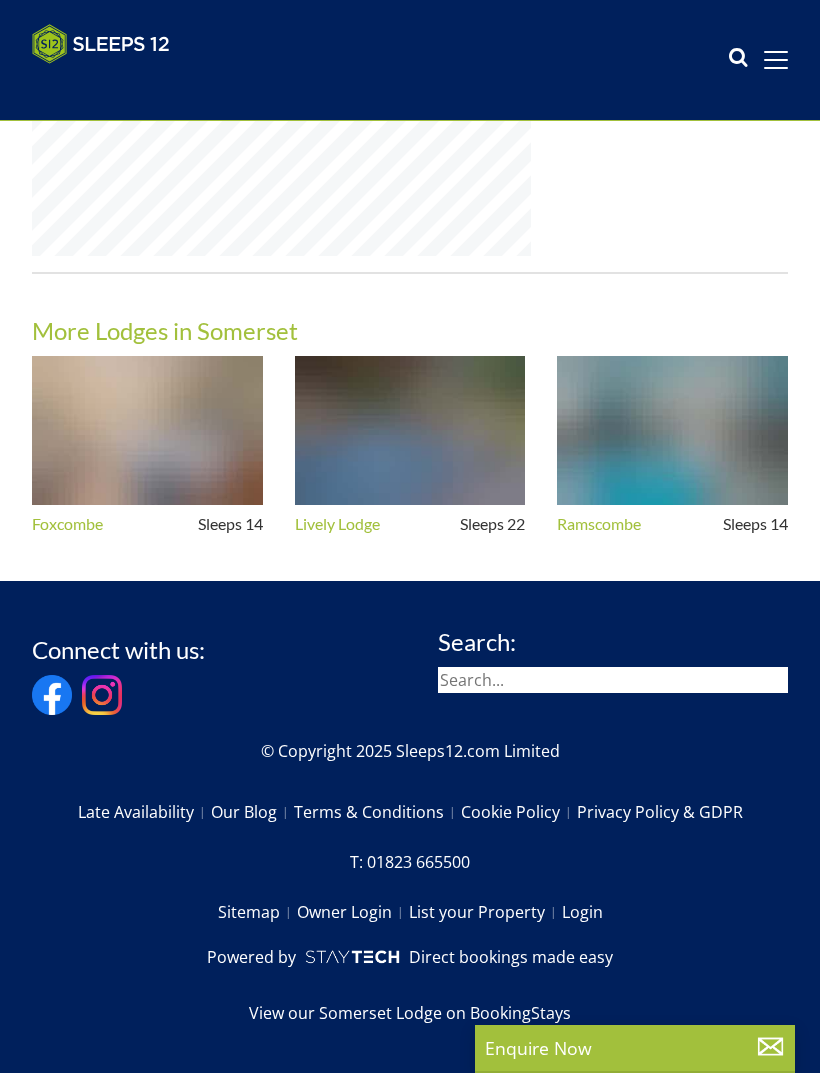 scroll, scrollTop: 0, scrollLeft: 0, axis: both 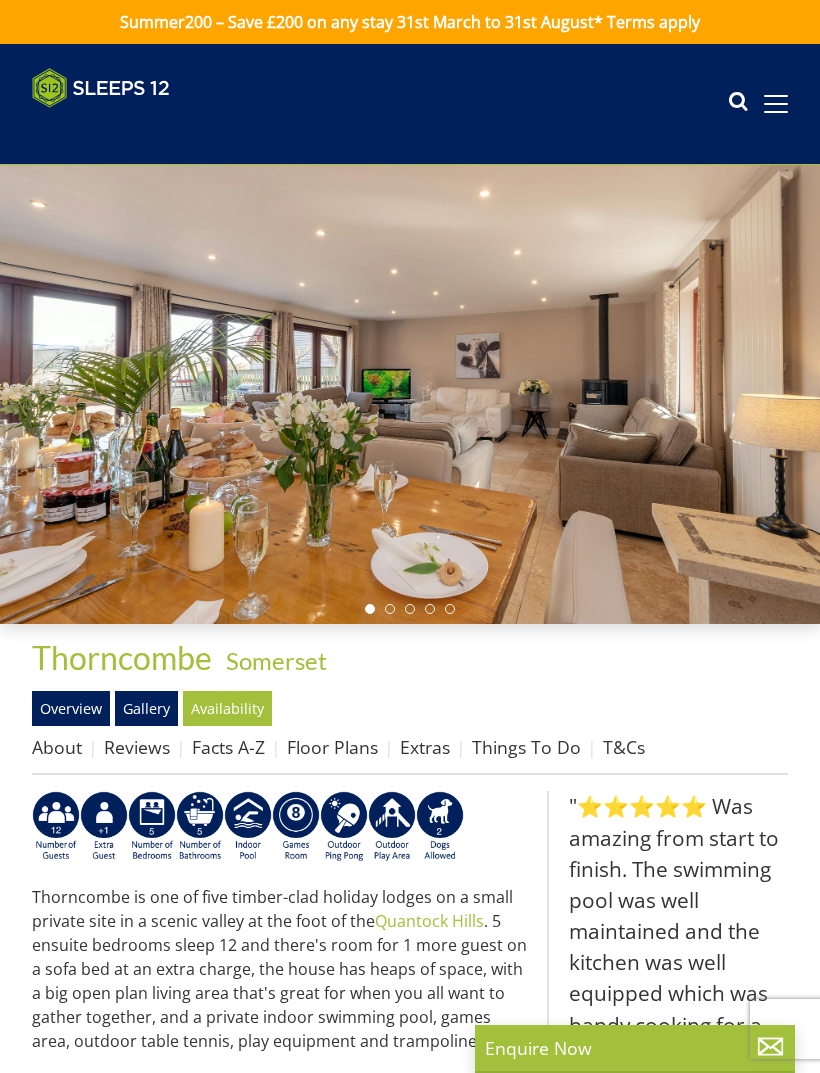 click on "Gallery" at bounding box center (146, 708) 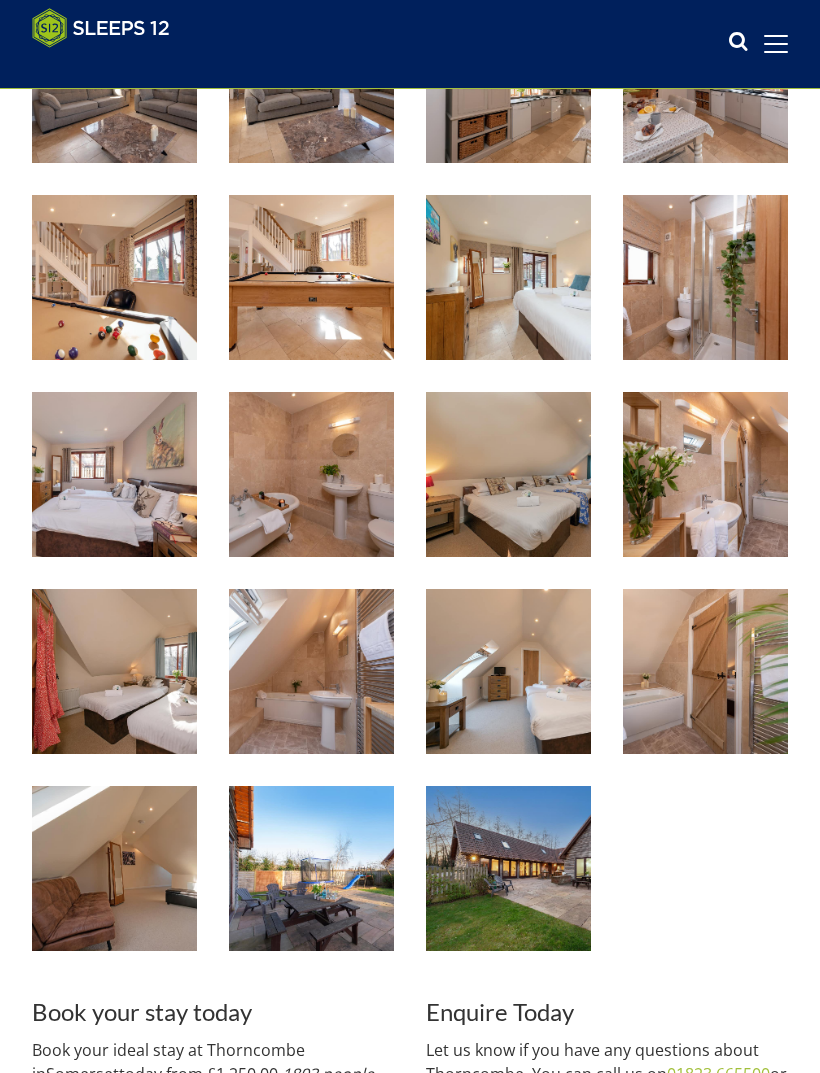 scroll, scrollTop: 1155, scrollLeft: 0, axis: vertical 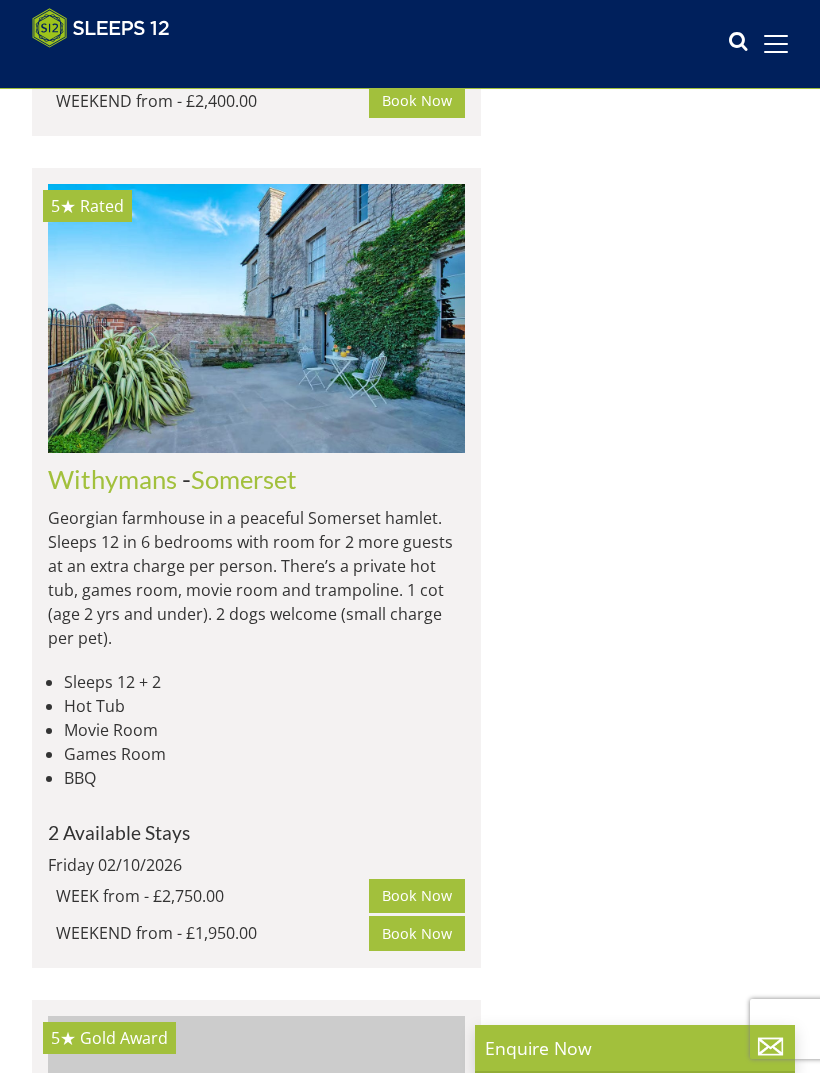 click at bounding box center [256, 318] 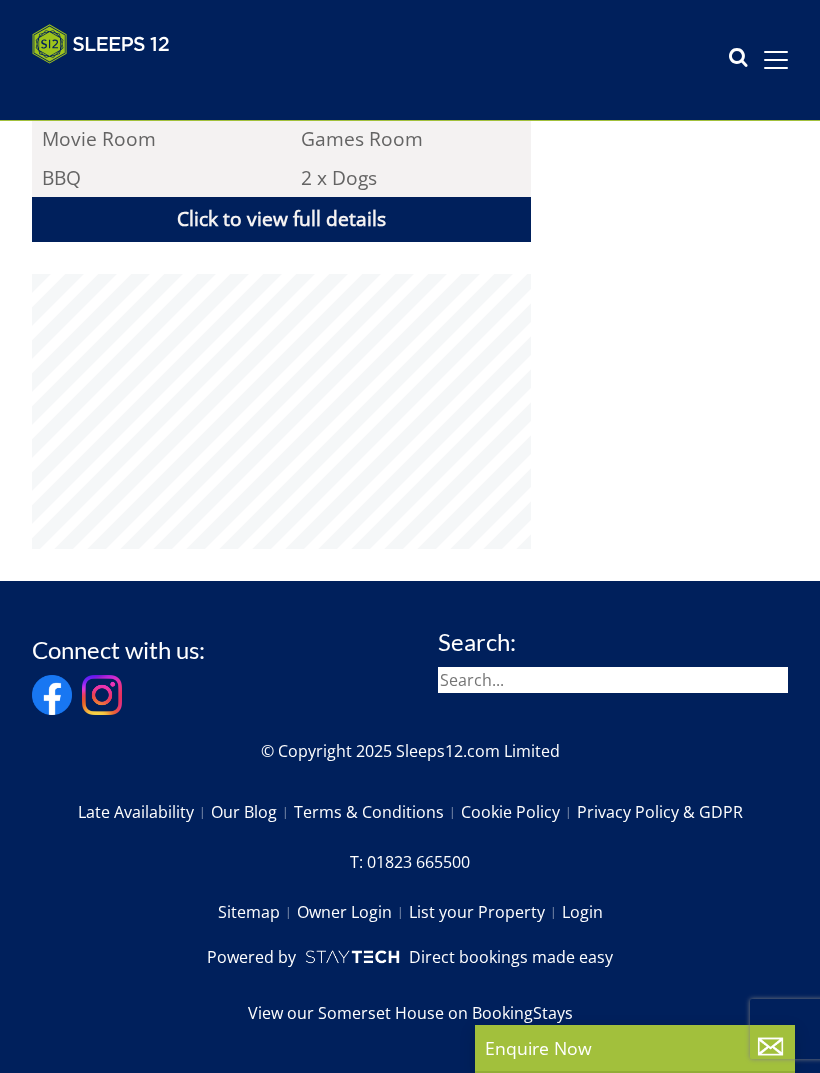 scroll, scrollTop: 0, scrollLeft: 0, axis: both 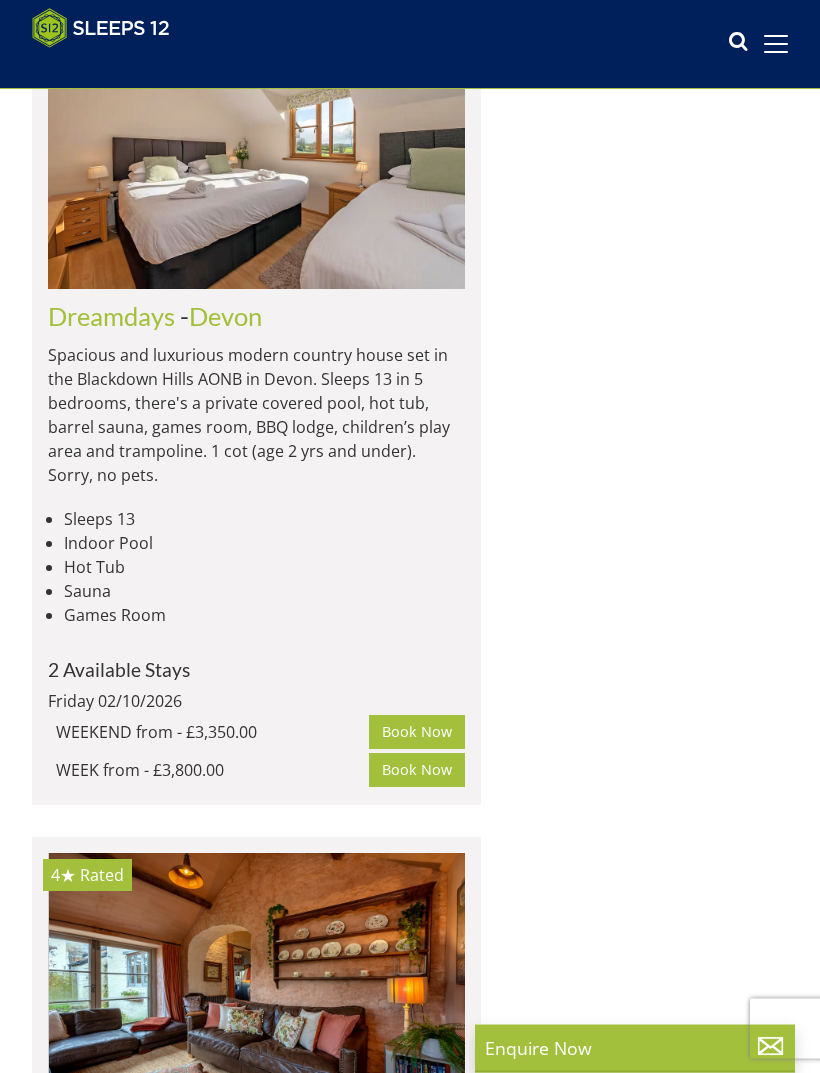 click on "Load More" at bounding box center (256, 2841) 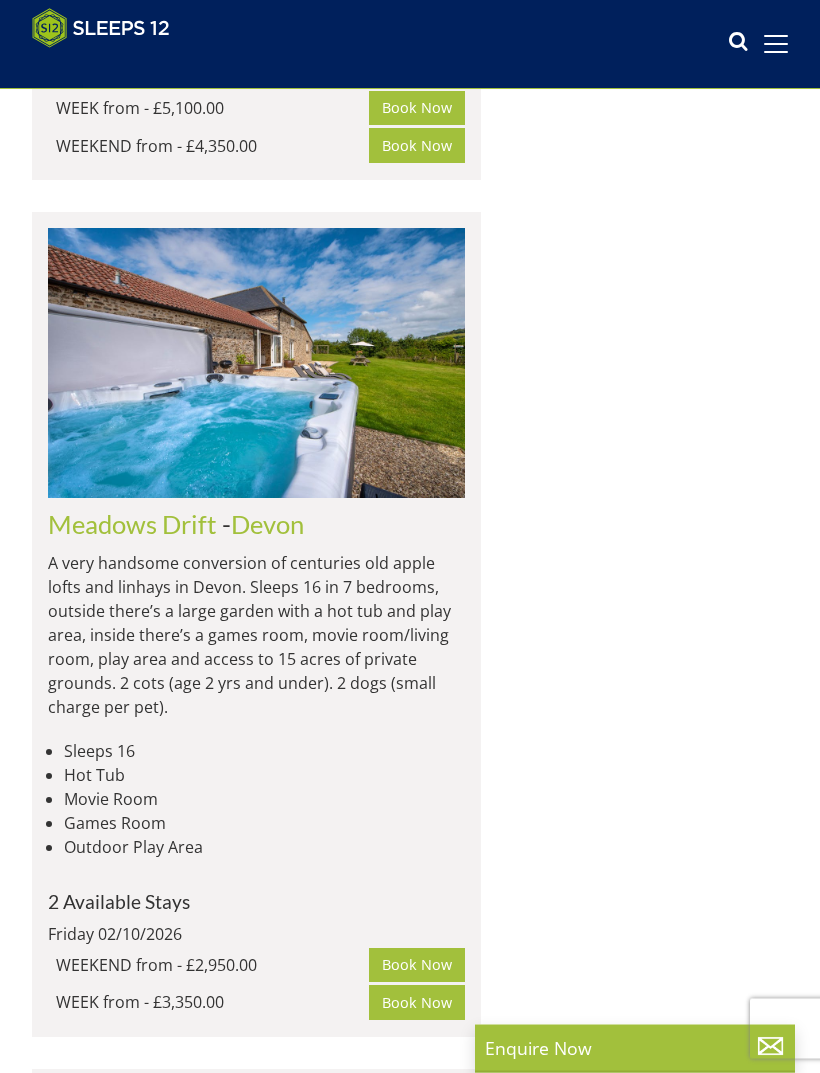 scroll, scrollTop: 24465, scrollLeft: 0, axis: vertical 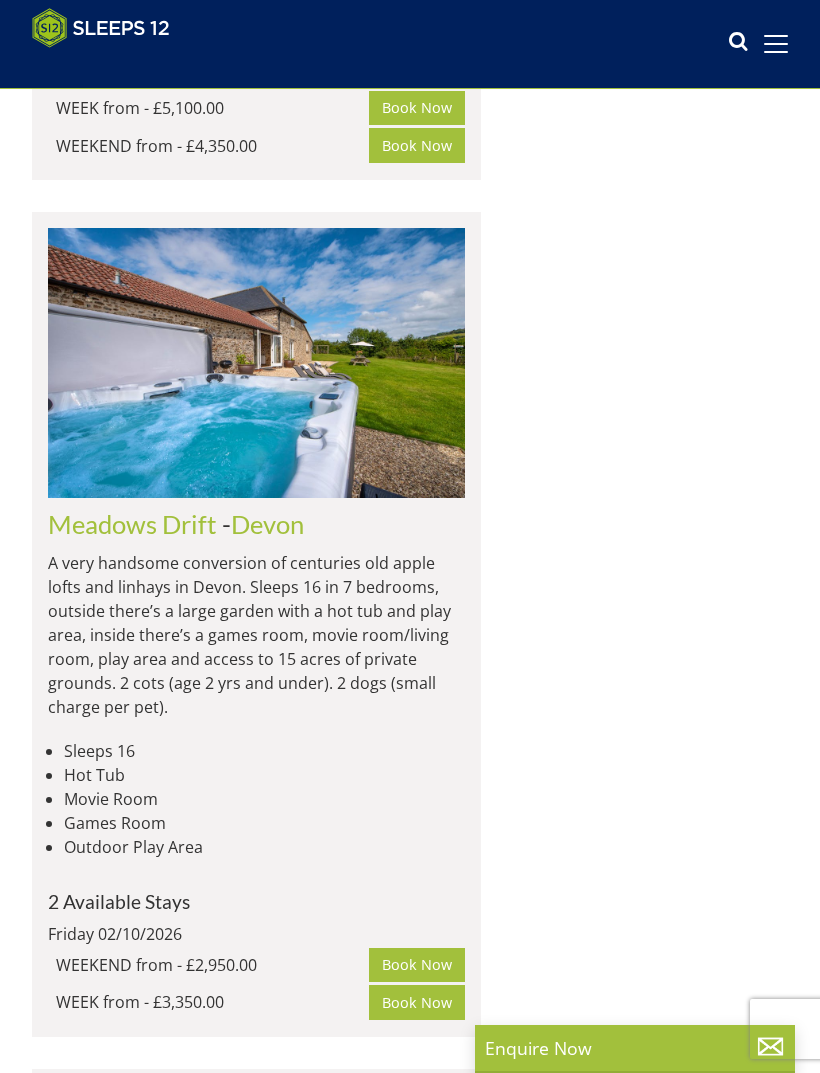 click at bounding box center [256, -971] 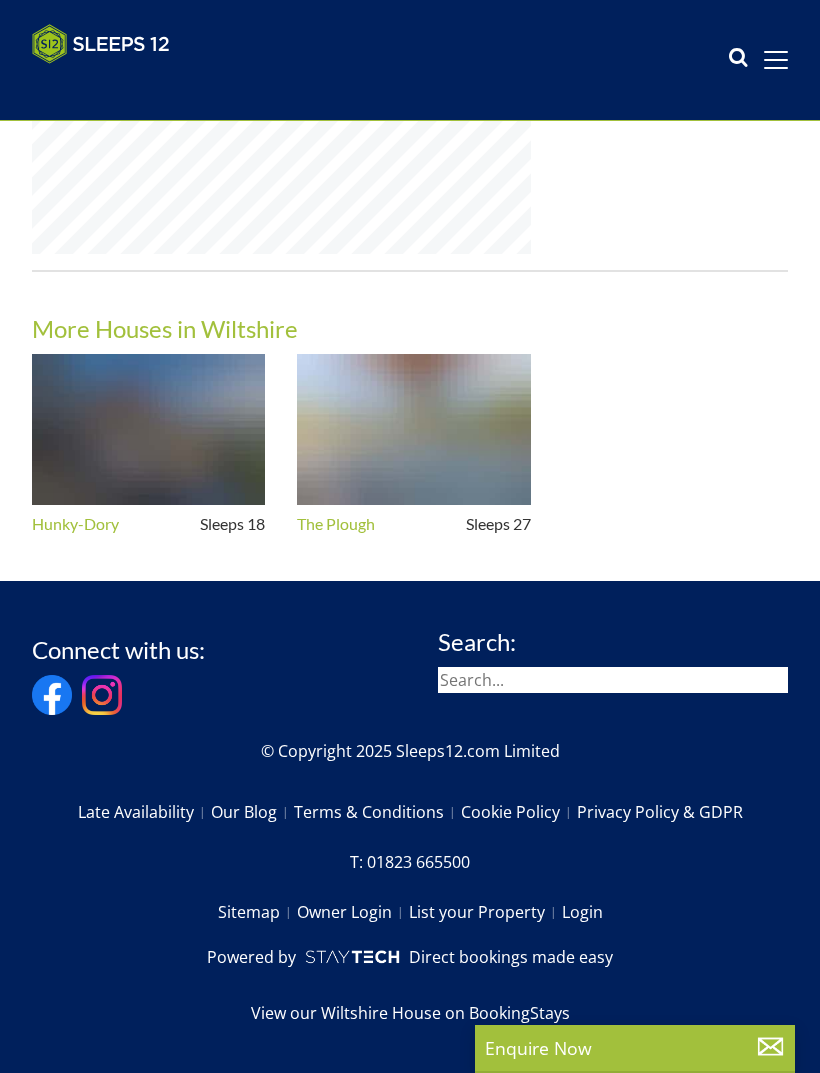 scroll, scrollTop: 0, scrollLeft: 0, axis: both 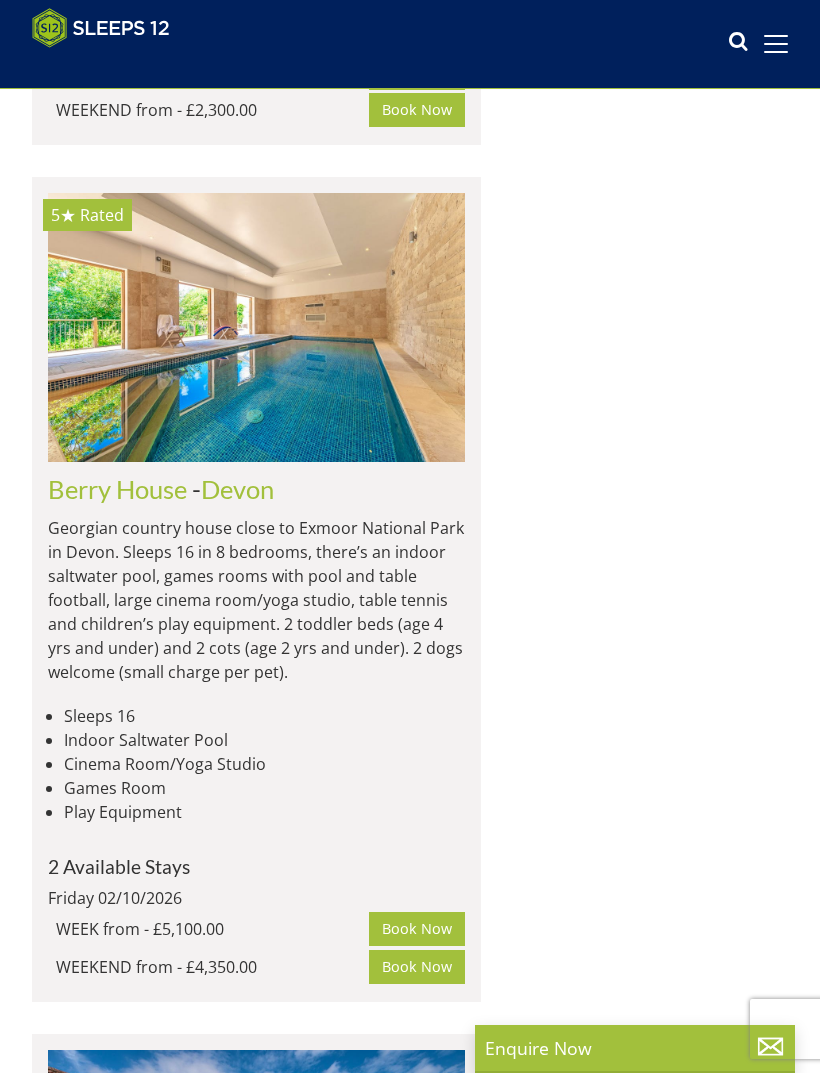 click on "Load More" at bounding box center [256, 5135] 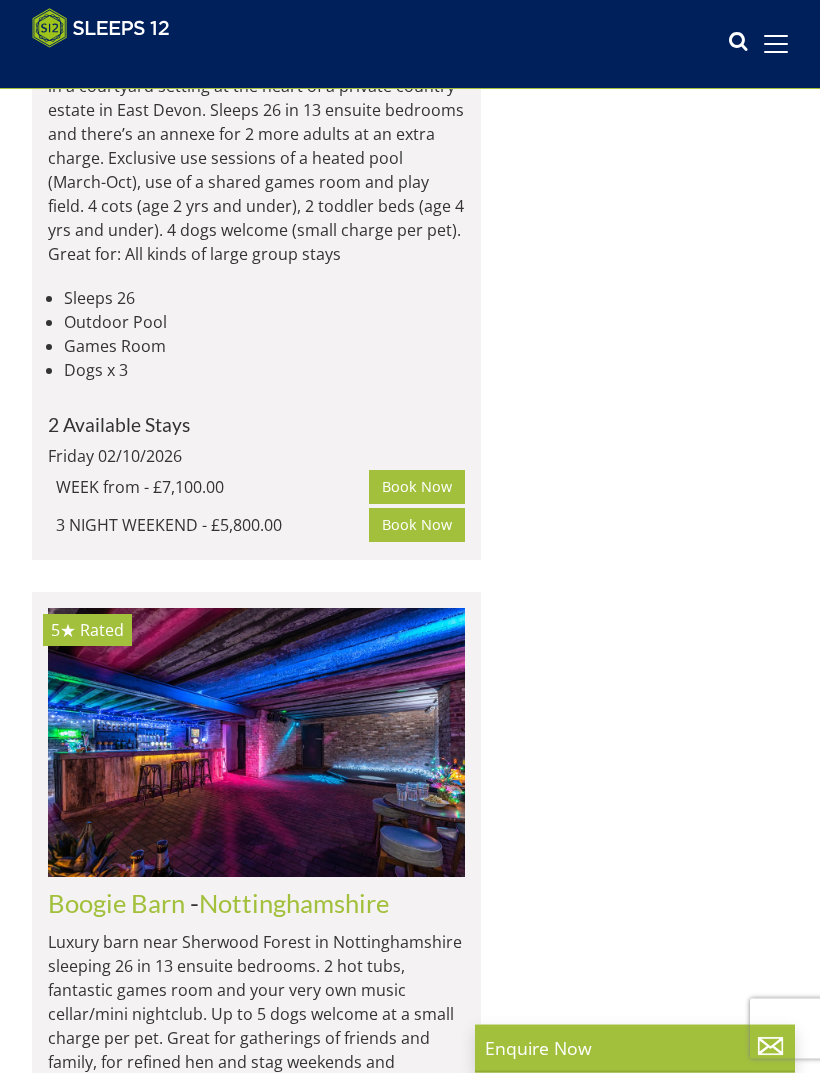 scroll, scrollTop: 41224, scrollLeft: 0, axis: vertical 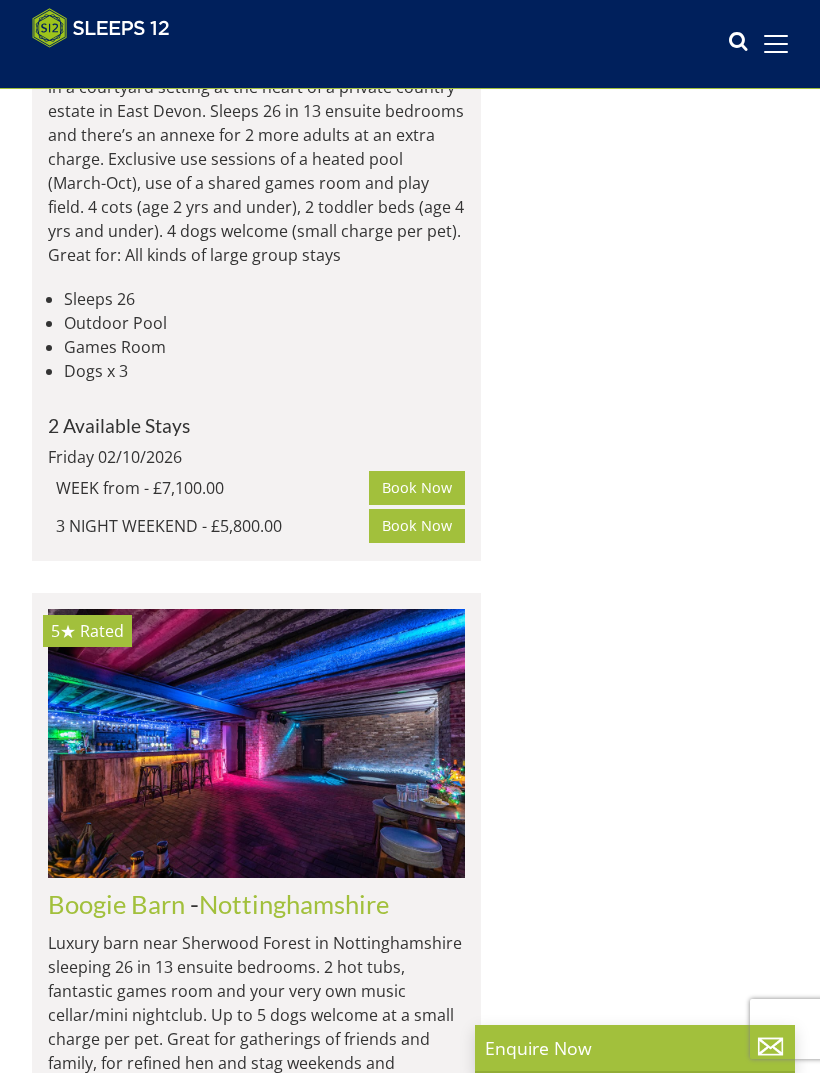 click on "Search
Search
1 Guest
2 Guests
3 Guests
4 Guests
5 Guests
6 Guests
7 Guests
8 Guests
9 Guests
10 Guests
11 Guests
12 Guests
13 Guests
14 Guests
15 Guests
16 Guests
17 Guests
18 Guests
19 Guests
20 Guests
21 Guests
22 Guests
23 Guests
24 Guests
25 Guests
26 Guests
27 Guests
28 Guests
29 Guests
30 Guests
31 Guests
32 Guests
Any number of bedrooms
4 Bedrooms
5 Bedrooms
6 Bedrooms
7 Bedrooms
8 Bedrooms
9 Bedrooms
10 Bedrooms
11 Bedrooms
12 Bedrooms
13 Bedrooms
14 Bedrooms
15 Bedrooms
16 Bedrooms
[DATE]
+/-
days" at bounding box center (638, -19483) 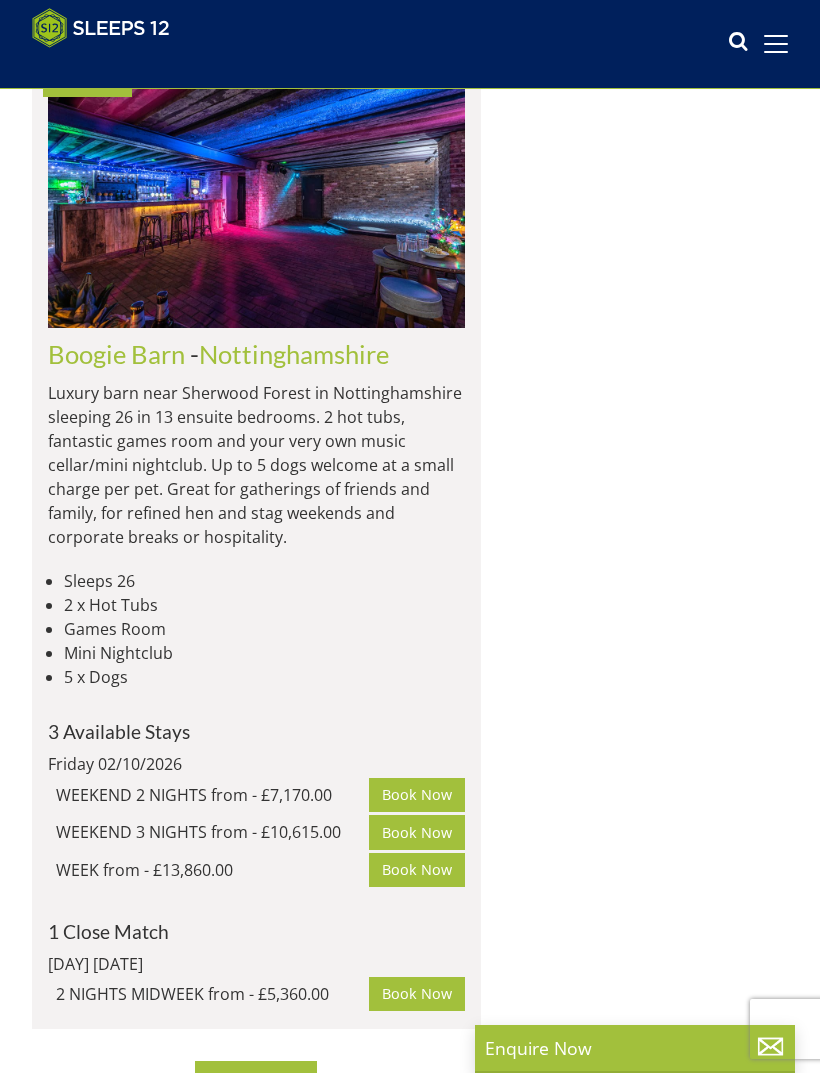 scroll, scrollTop: 41791, scrollLeft: 0, axis: vertical 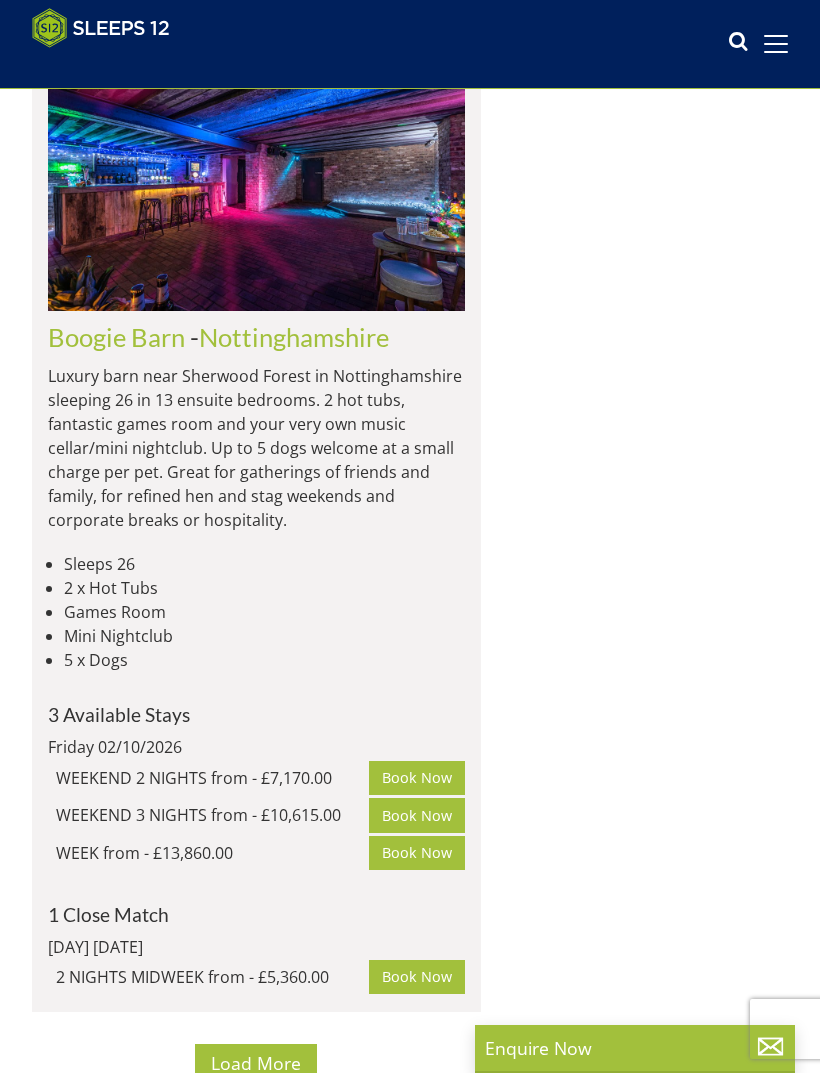 click on "Load More" at bounding box center (256, 1063) 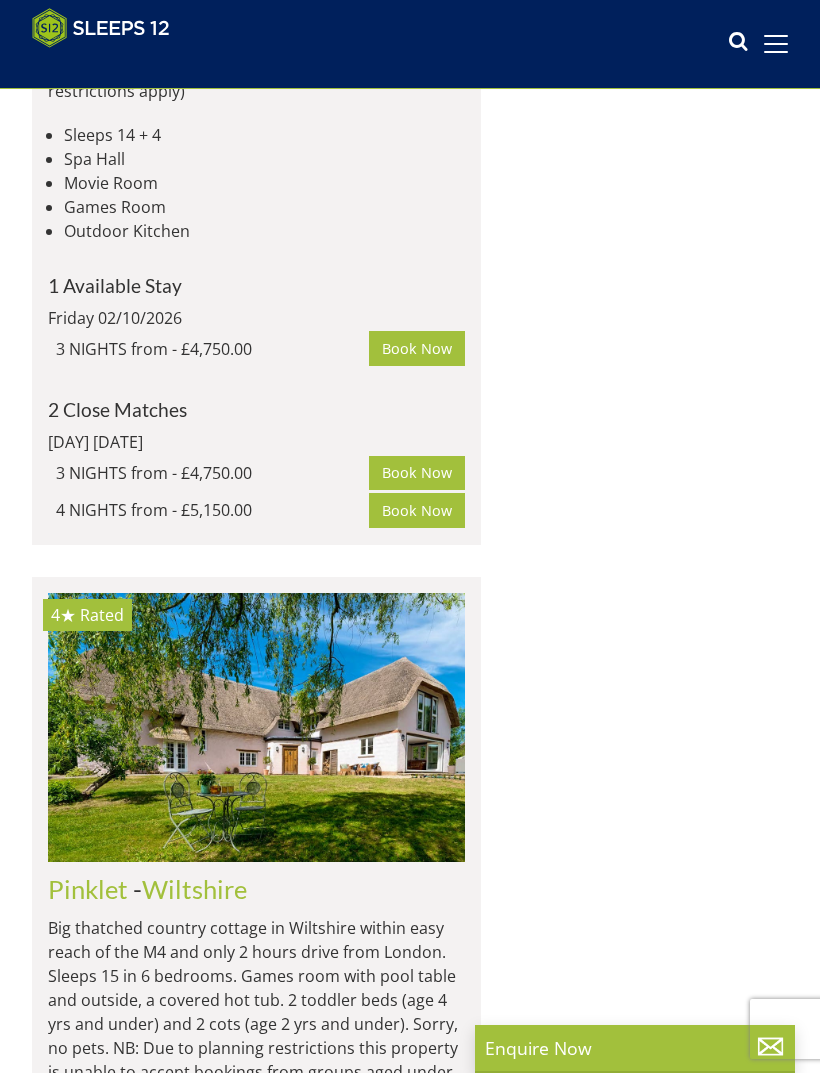 scroll, scrollTop: 17905, scrollLeft: 0, axis: vertical 